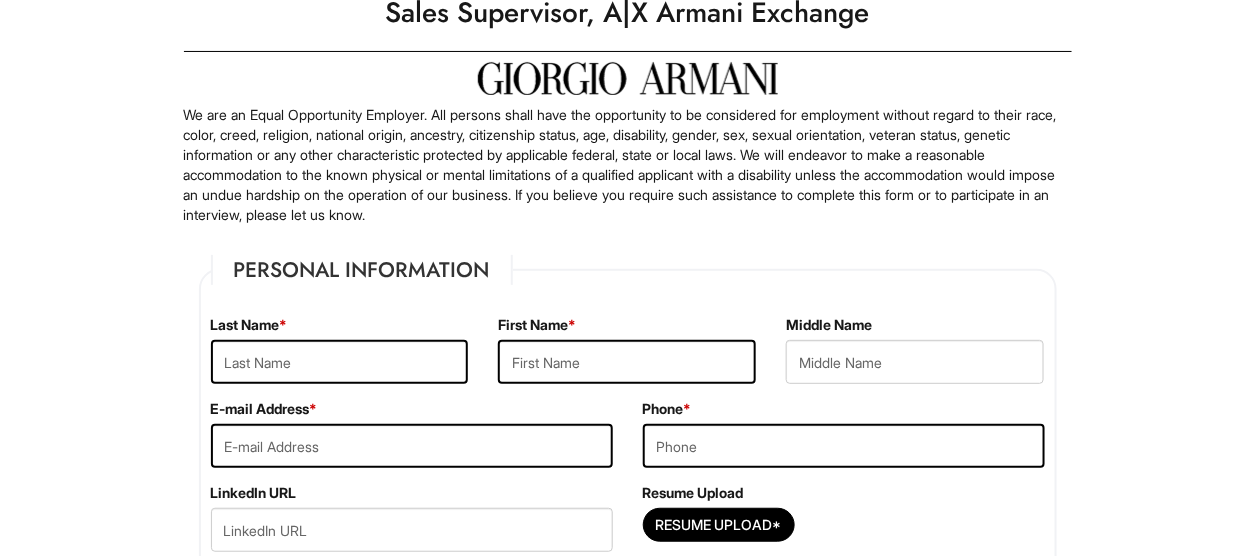 scroll, scrollTop: 200, scrollLeft: 0, axis: vertical 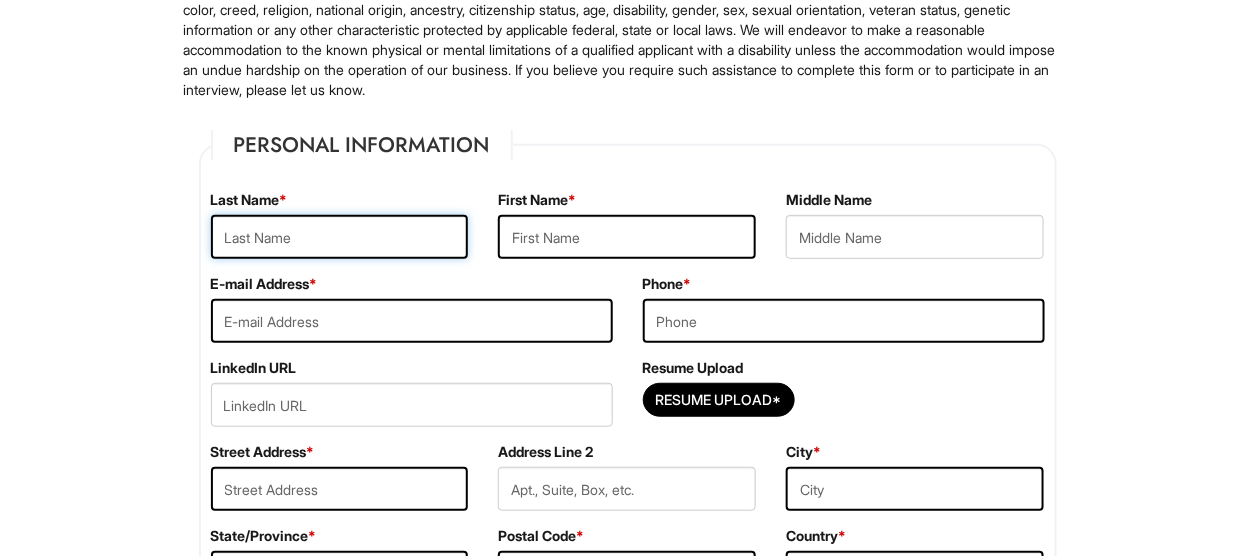 click at bounding box center [340, 237] 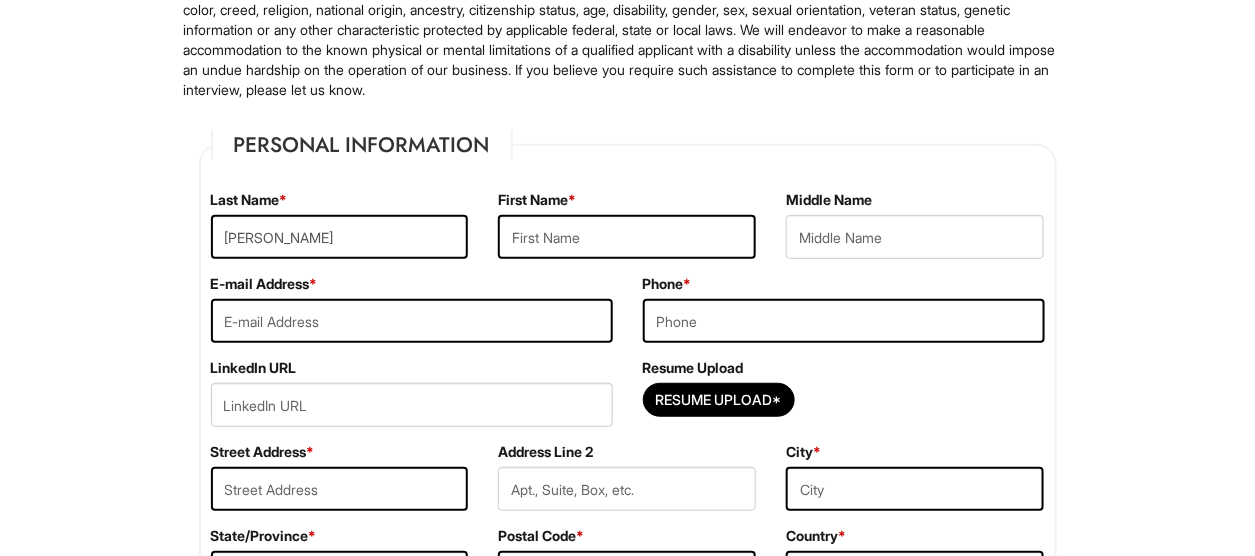 type on "[PERSON_NAME]" 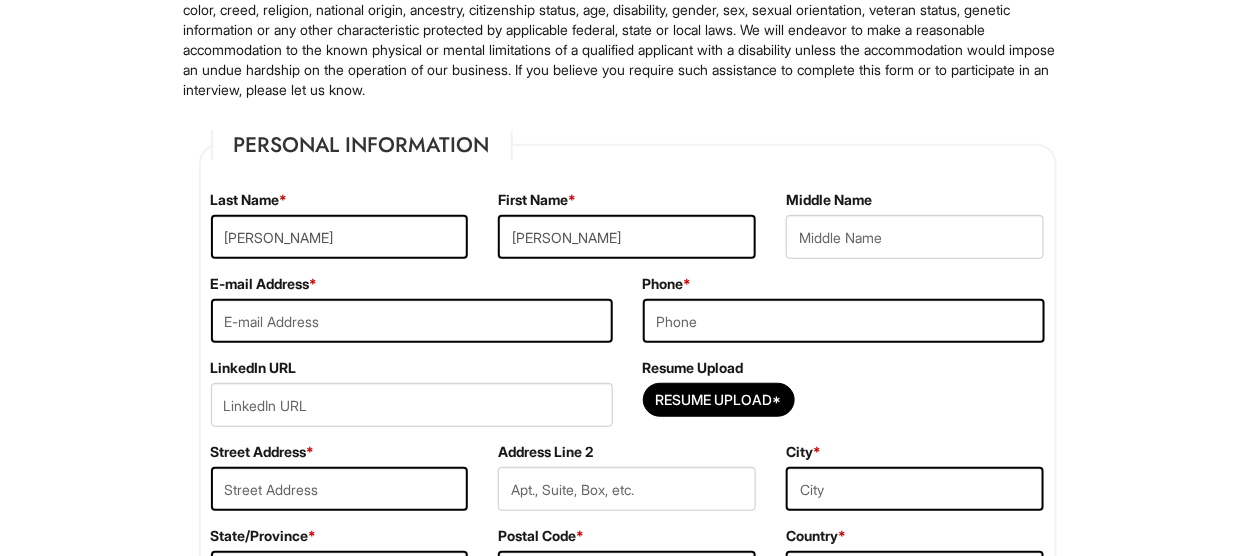 type on "[EMAIL_ADDRESS][DOMAIN_NAME]" 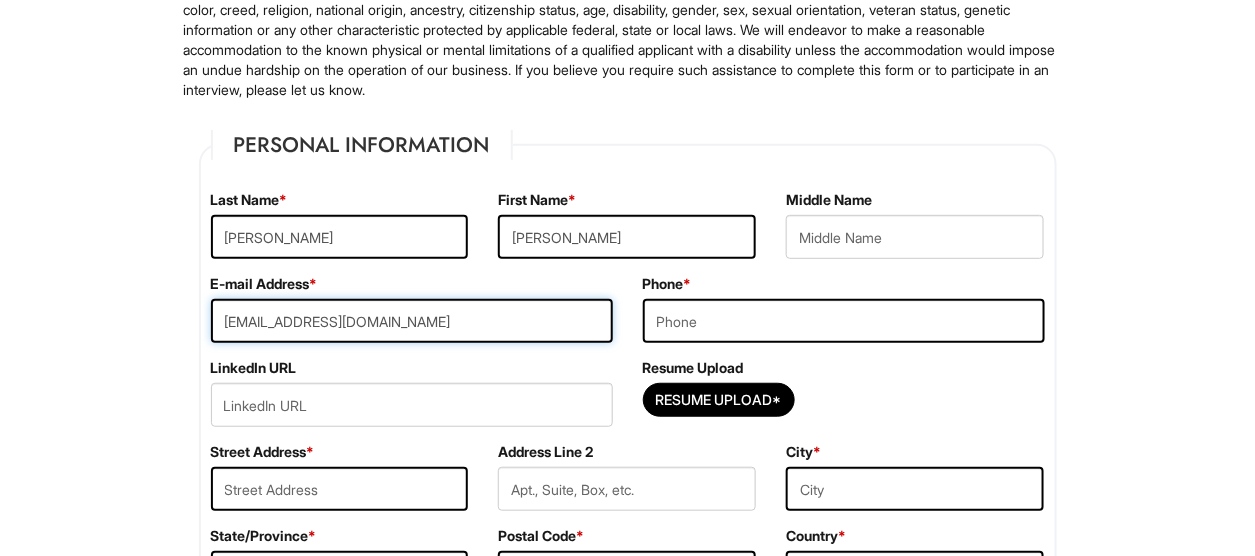 type on "4692234450" 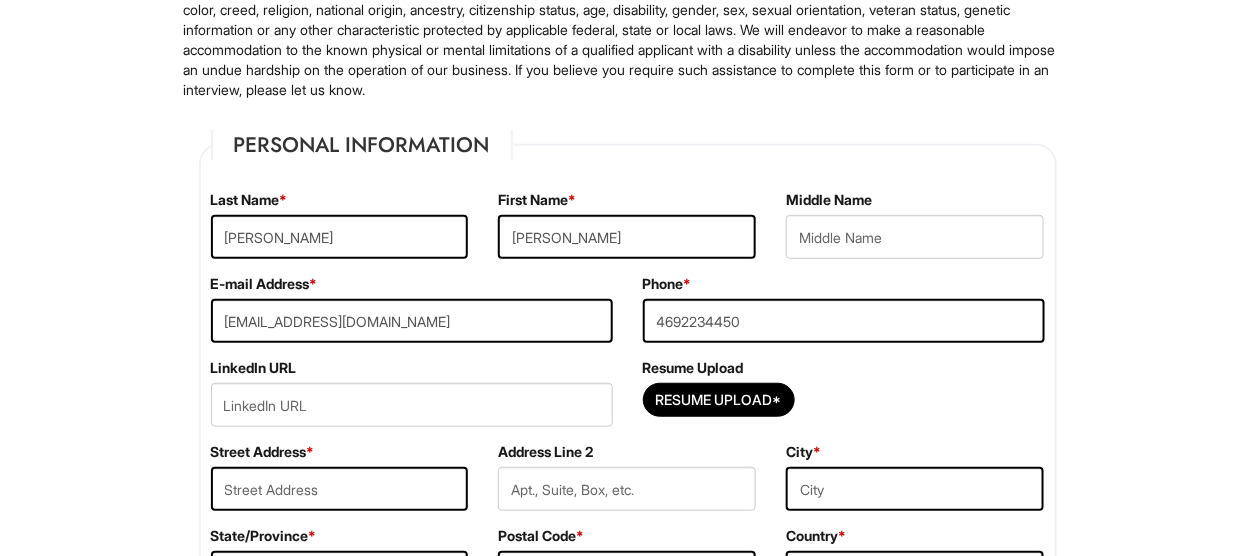 type on "16073 Timberstone Dr" 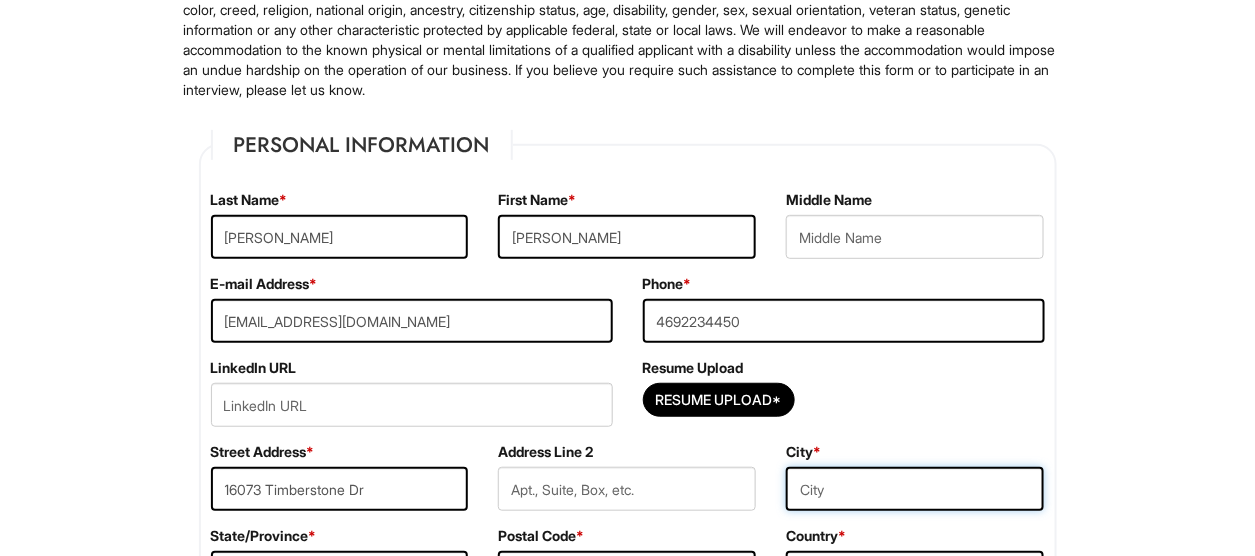 type on "[GEOGRAPHIC_DATA]" 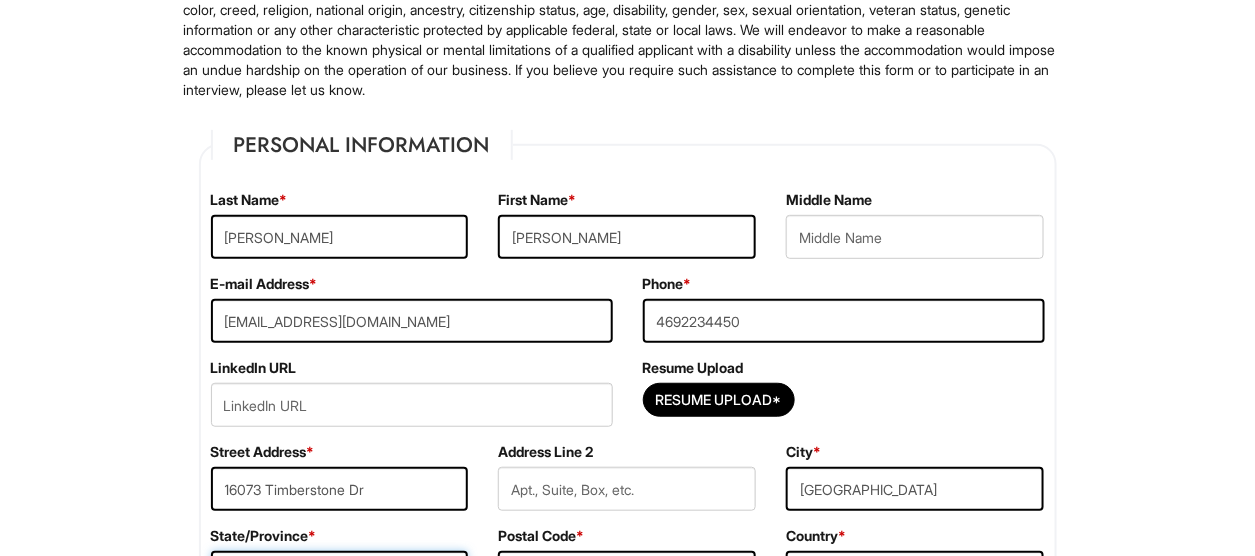 select on "LA" 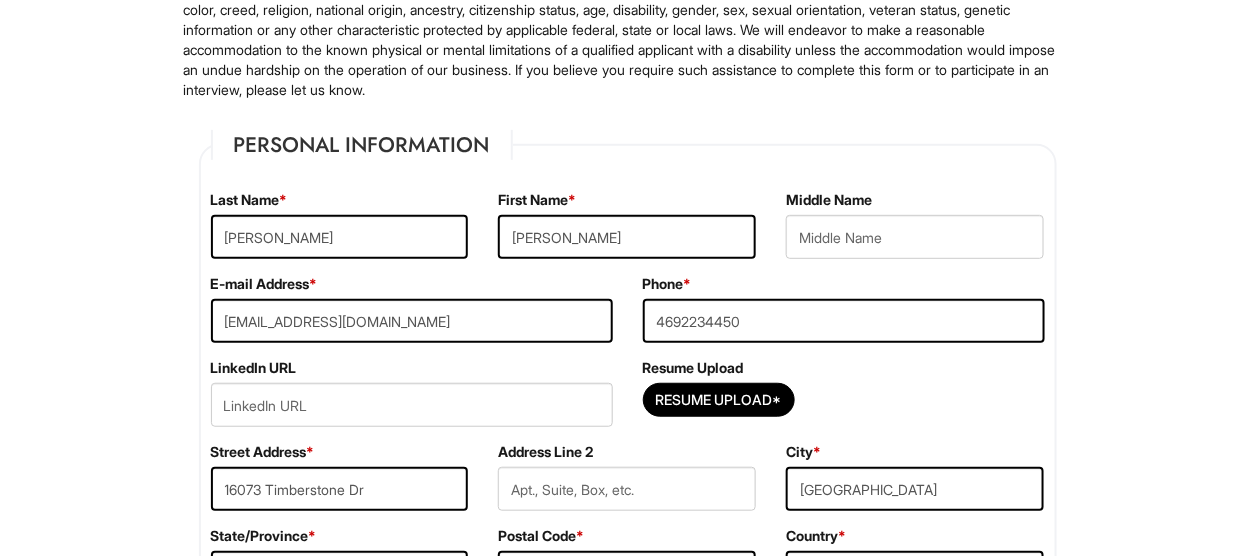 type on "70769" 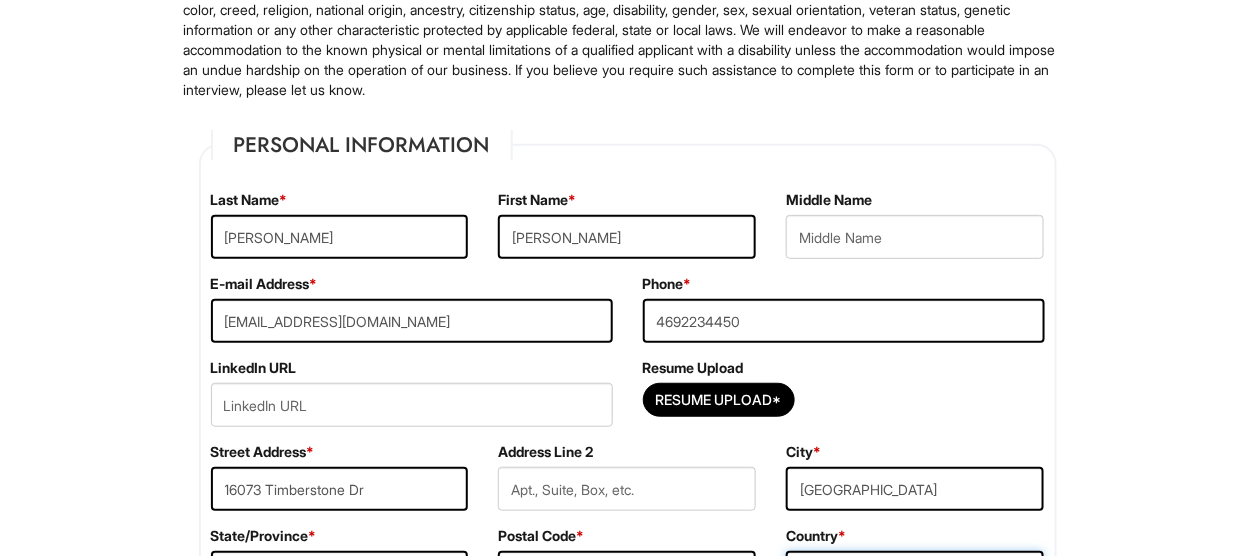 select on "[GEOGRAPHIC_DATA]" 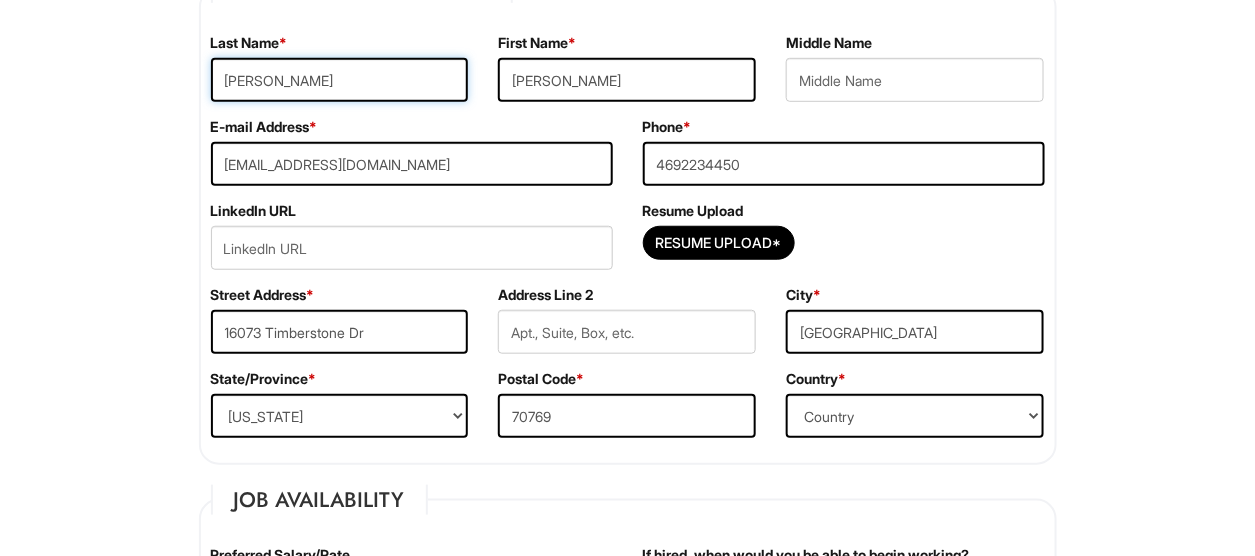 scroll, scrollTop: 400, scrollLeft: 0, axis: vertical 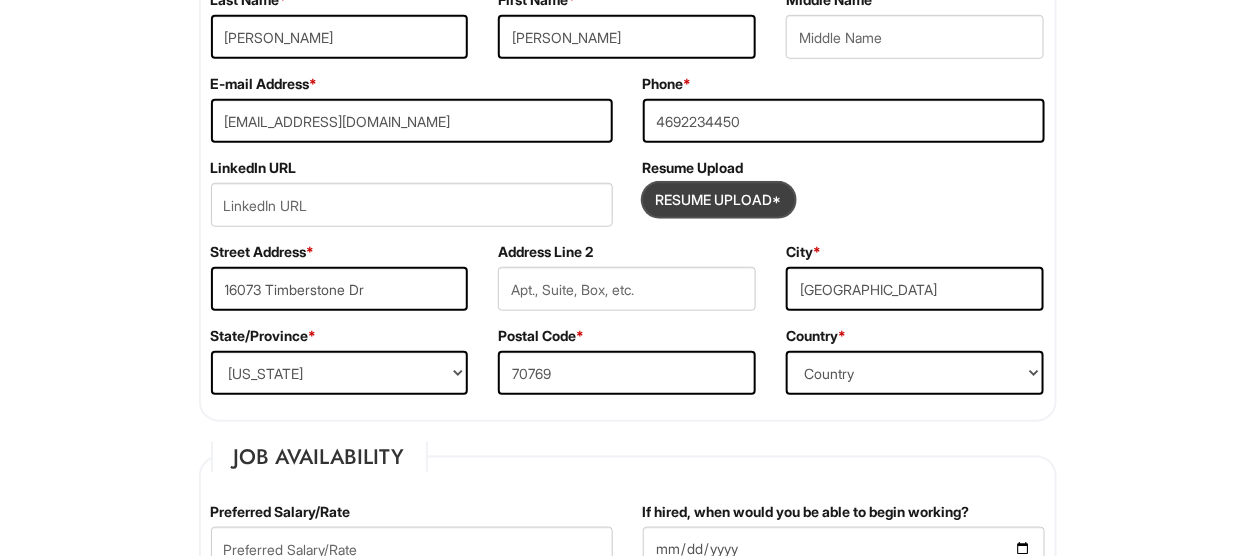 click at bounding box center (719, 200) 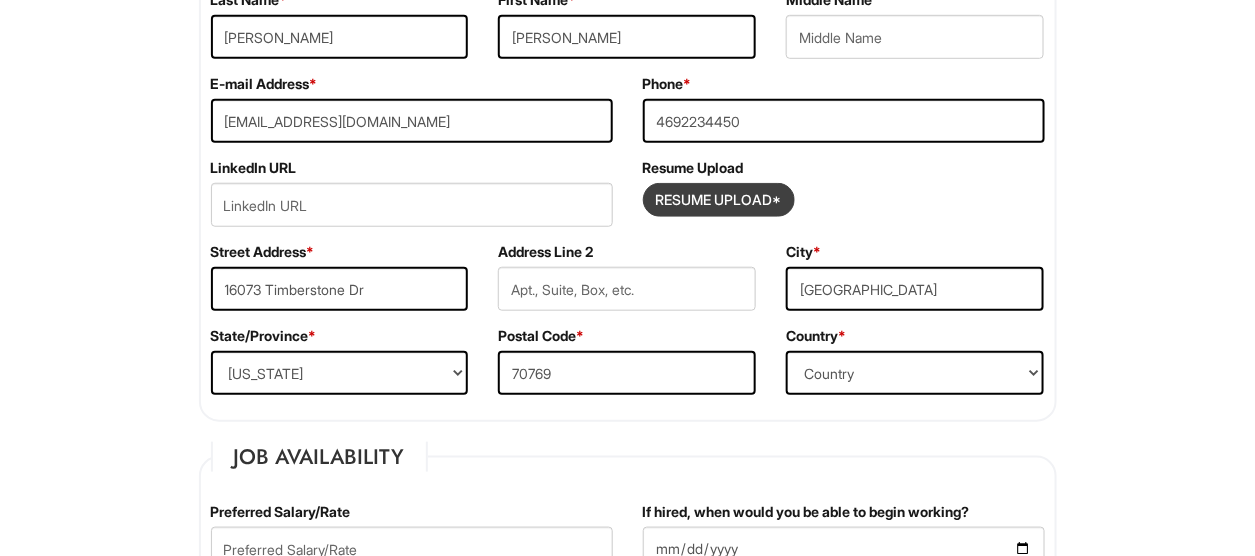 type on "C:\fakepath\indeedresume.pdf" 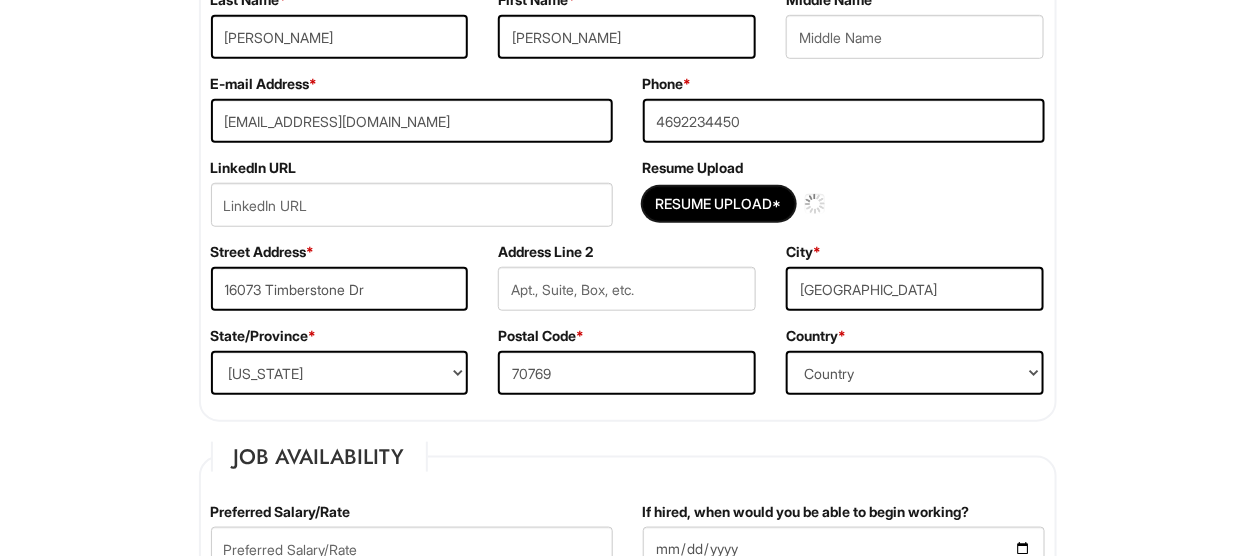 type 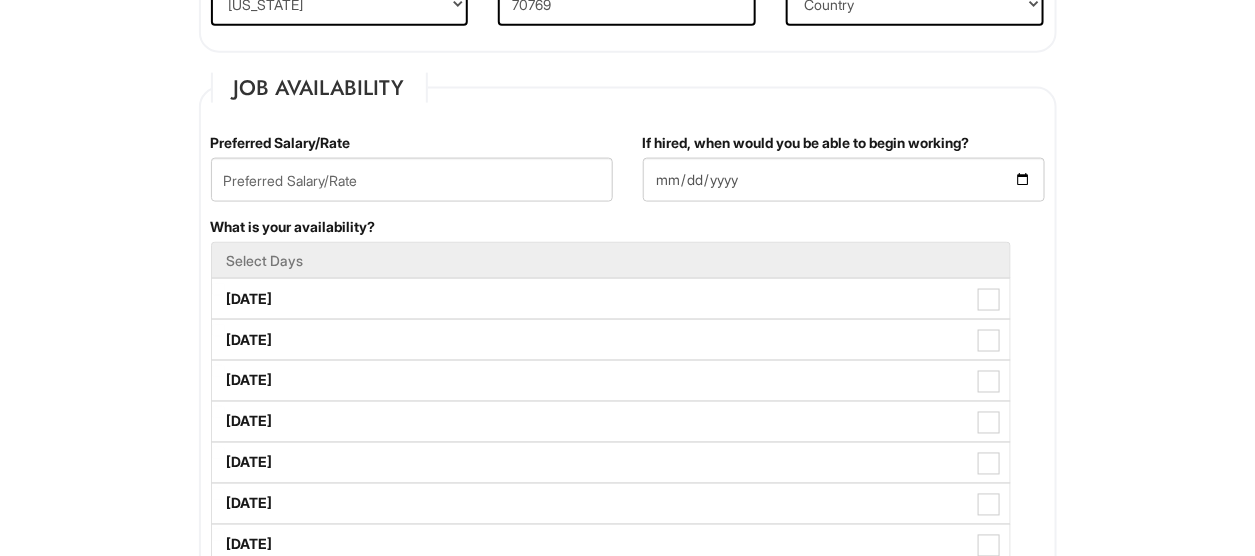 scroll, scrollTop: 800, scrollLeft: 0, axis: vertical 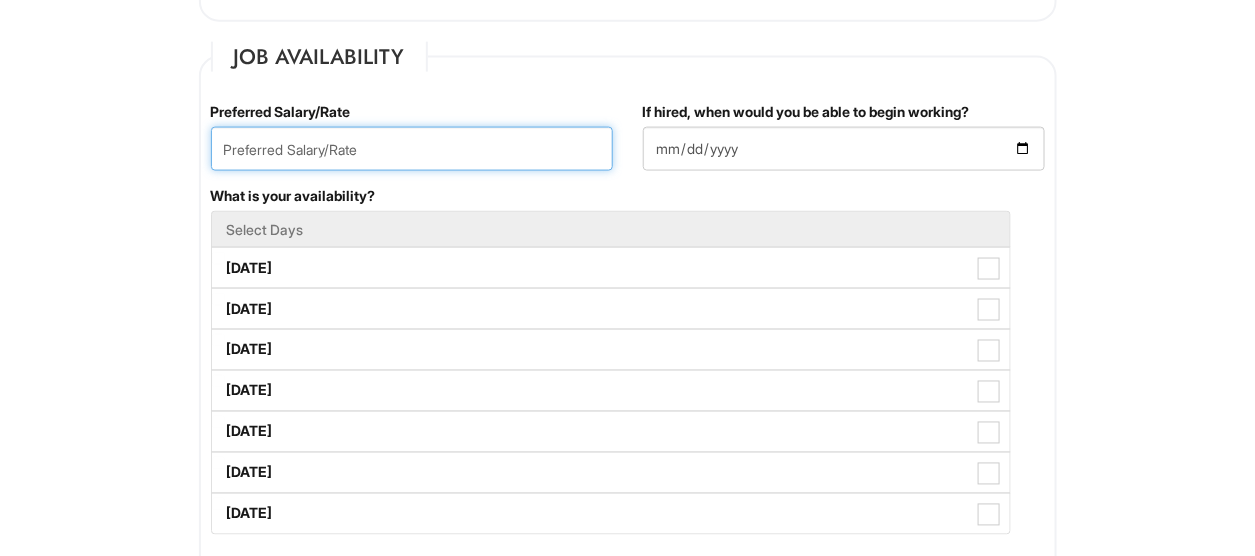 click at bounding box center [412, 149] 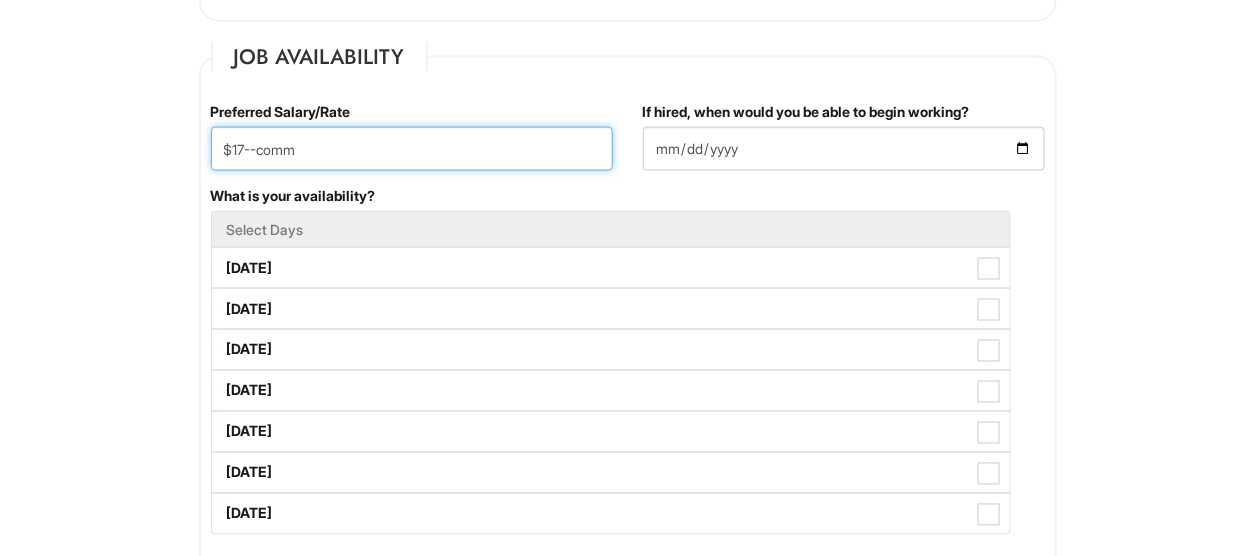 type on "$17--comm" 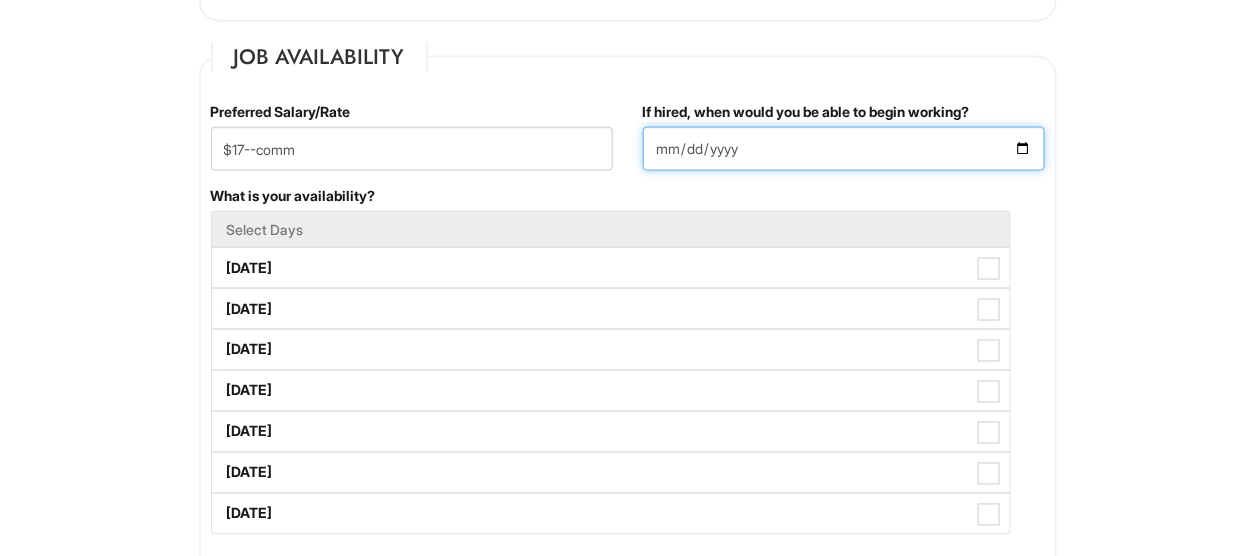 click on "If hired, when would you be able to begin working?" at bounding box center [844, 149] 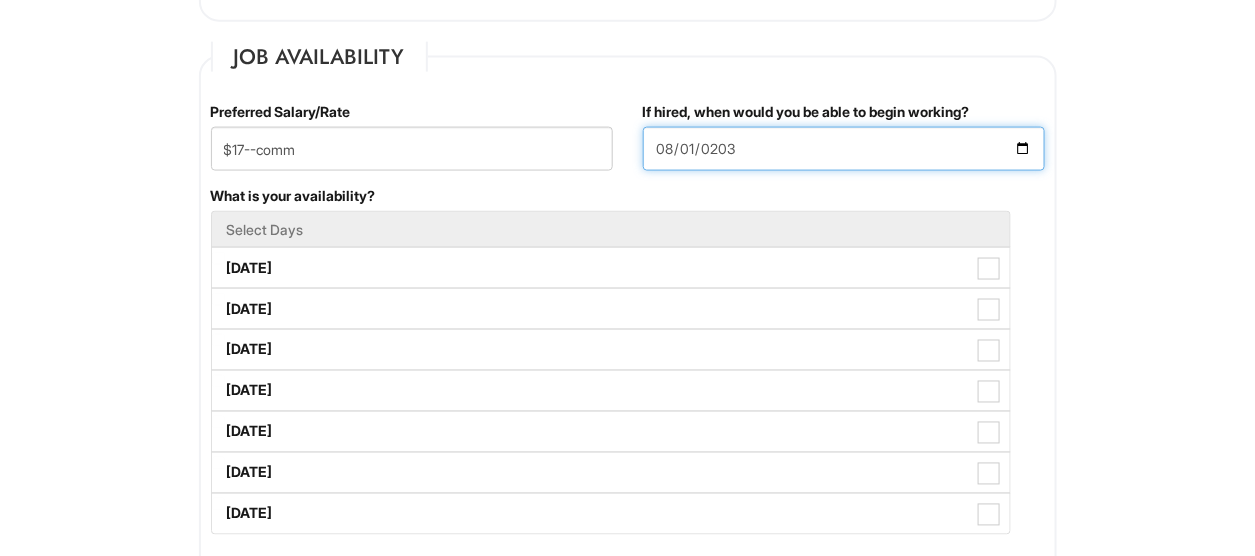 type on "[DATE]" 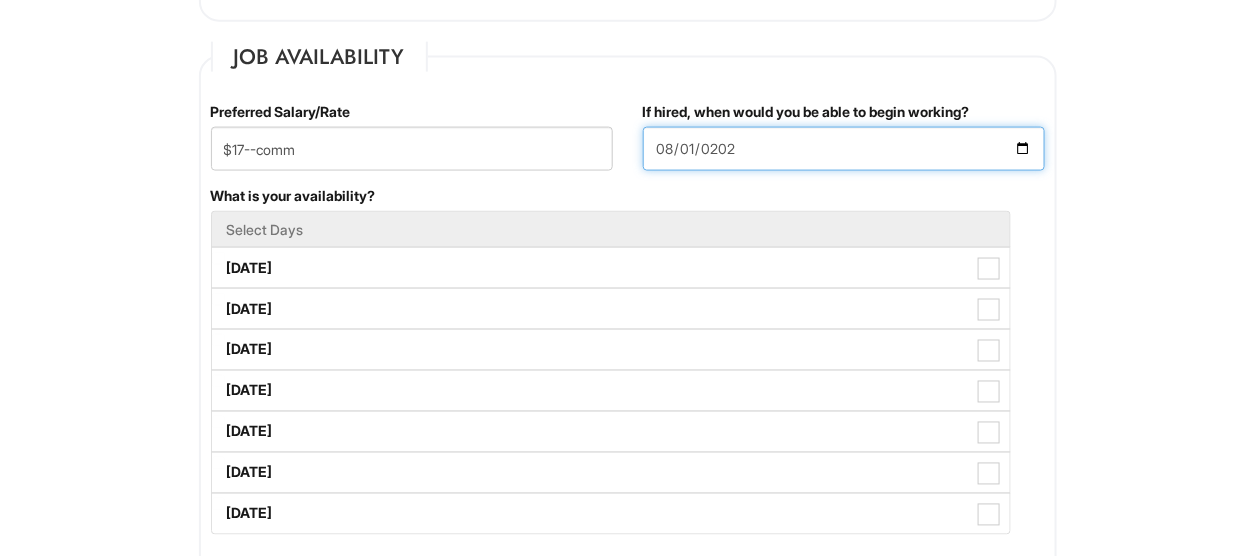 type on "[DATE]" 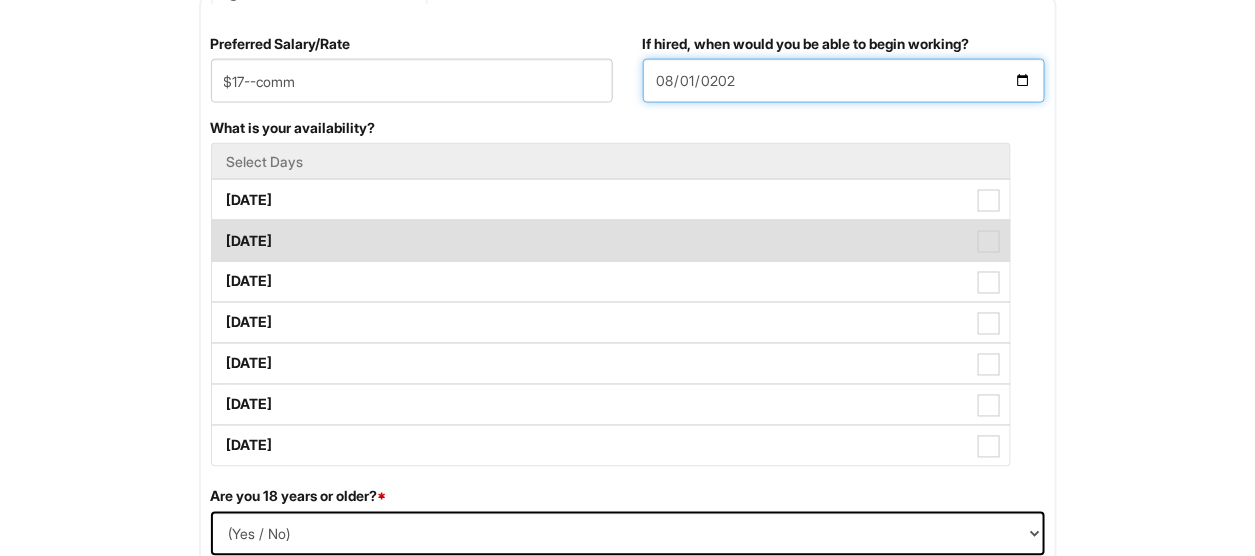 scroll, scrollTop: 900, scrollLeft: 0, axis: vertical 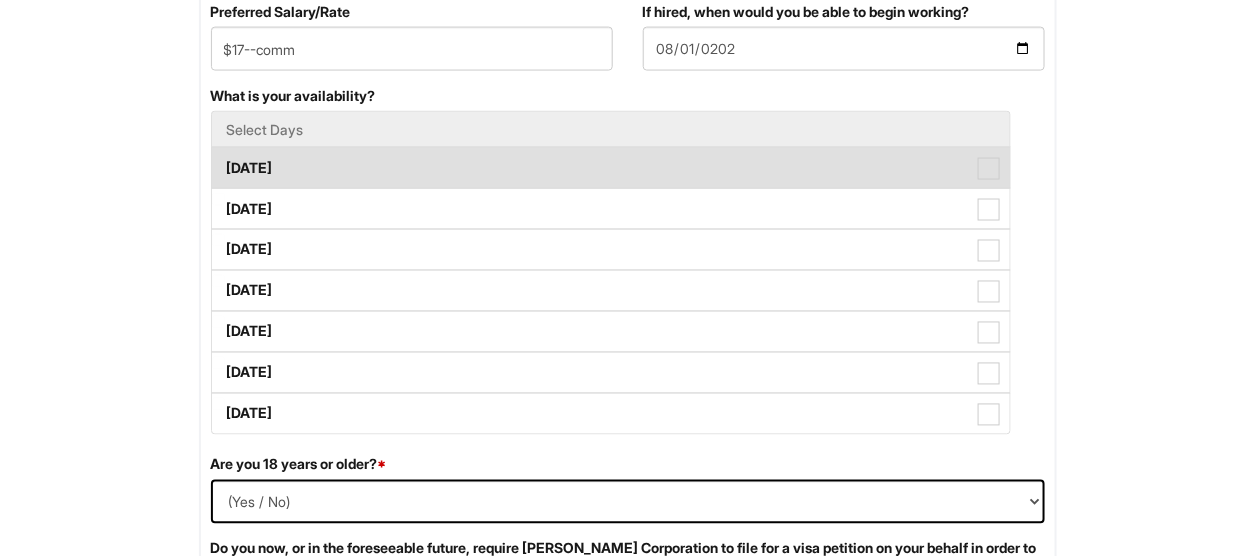 click on "[DATE]" at bounding box center [611, 168] 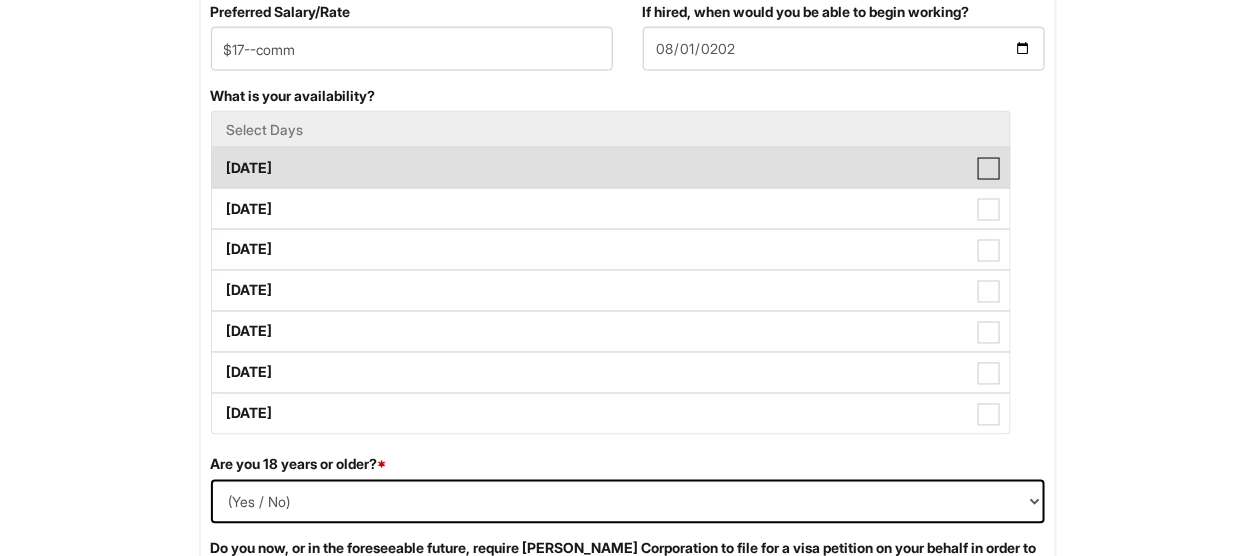 click on "[DATE]" at bounding box center (218, 158) 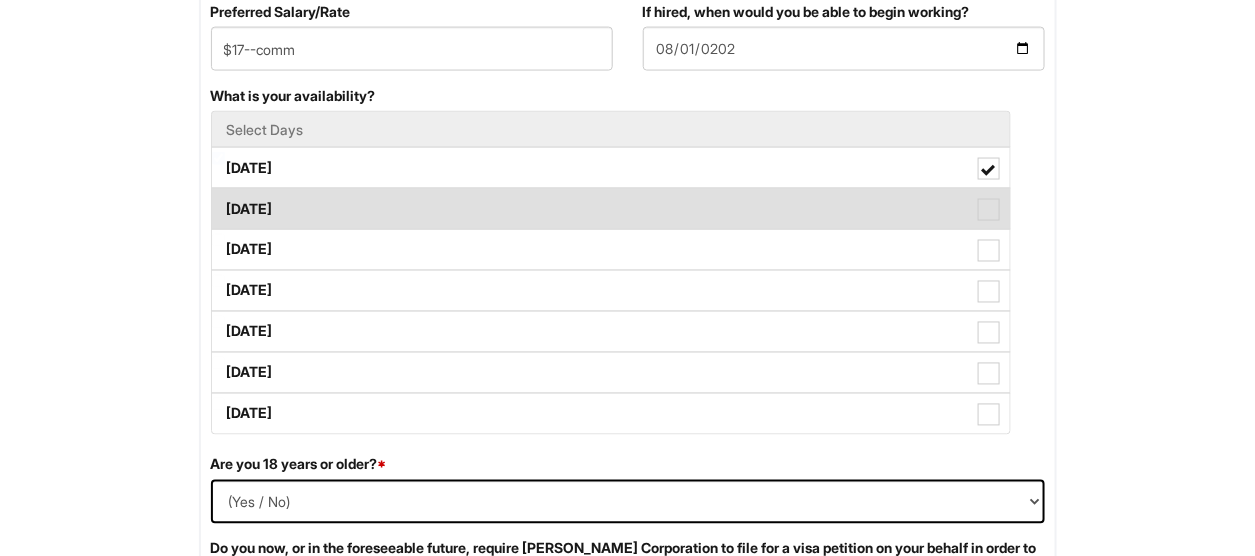 click on "[DATE]" at bounding box center [611, 209] 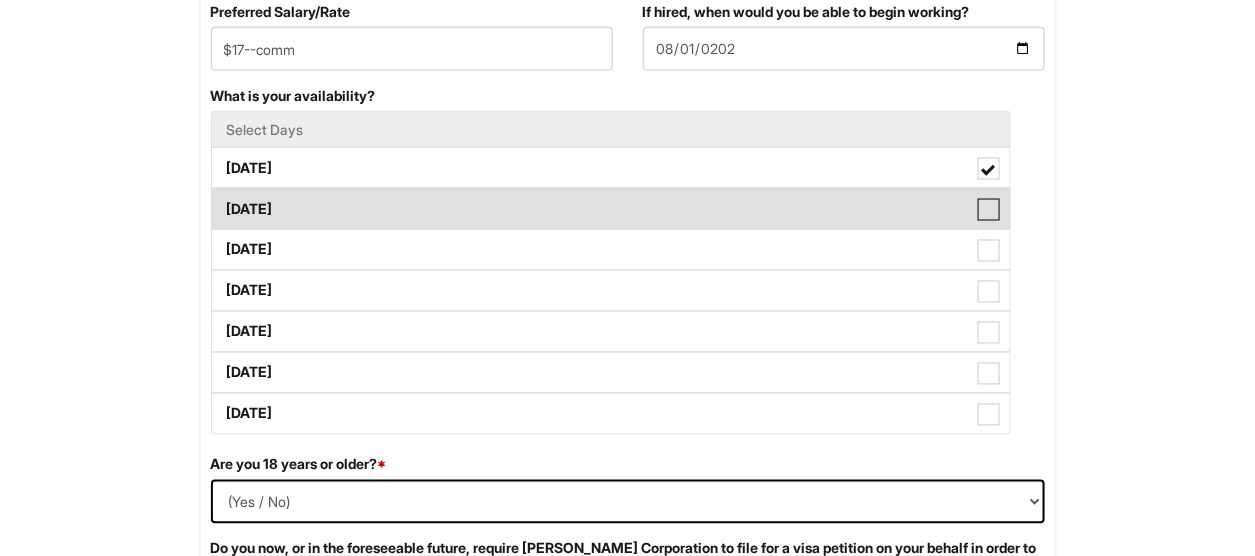 click on "[DATE]" at bounding box center (218, 199) 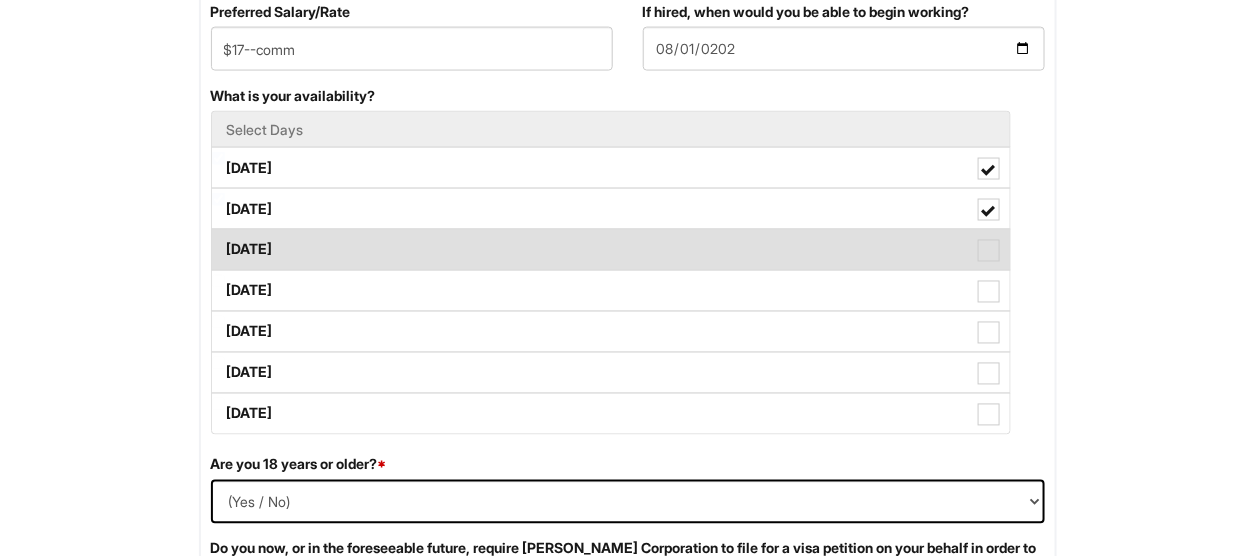 click on "[DATE]" at bounding box center (611, 250) 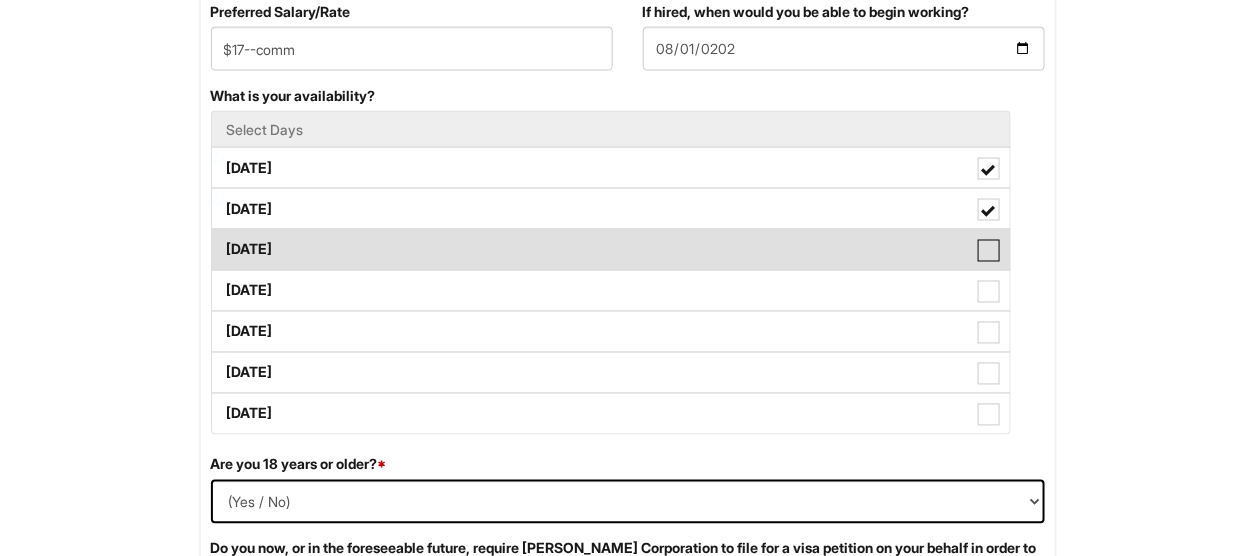 click on "[DATE]" at bounding box center (218, 240) 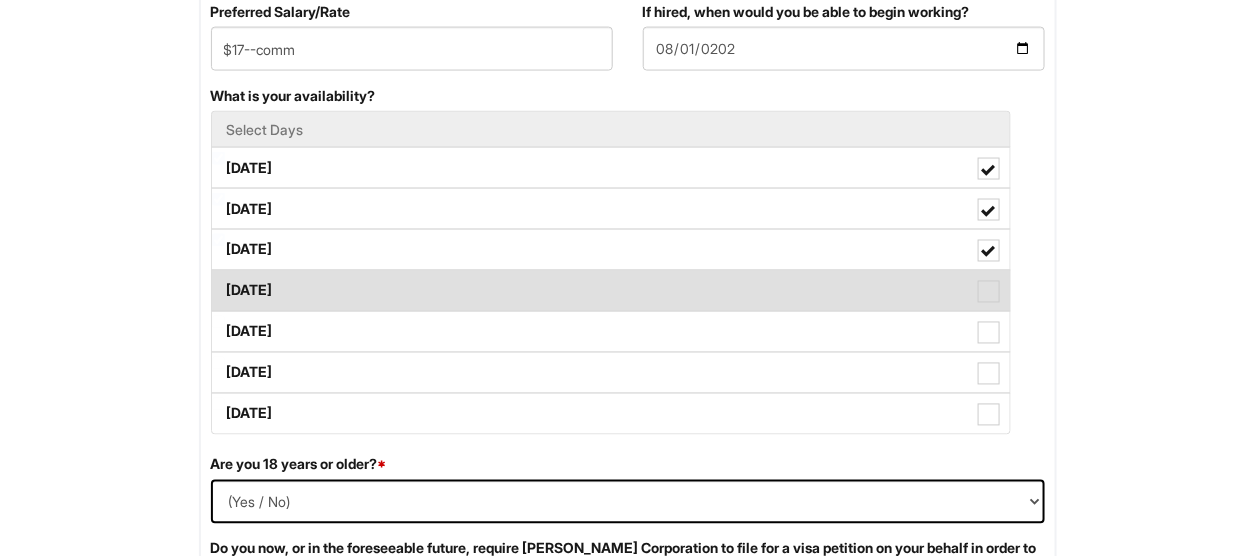 click on "[DATE]" at bounding box center [611, 291] 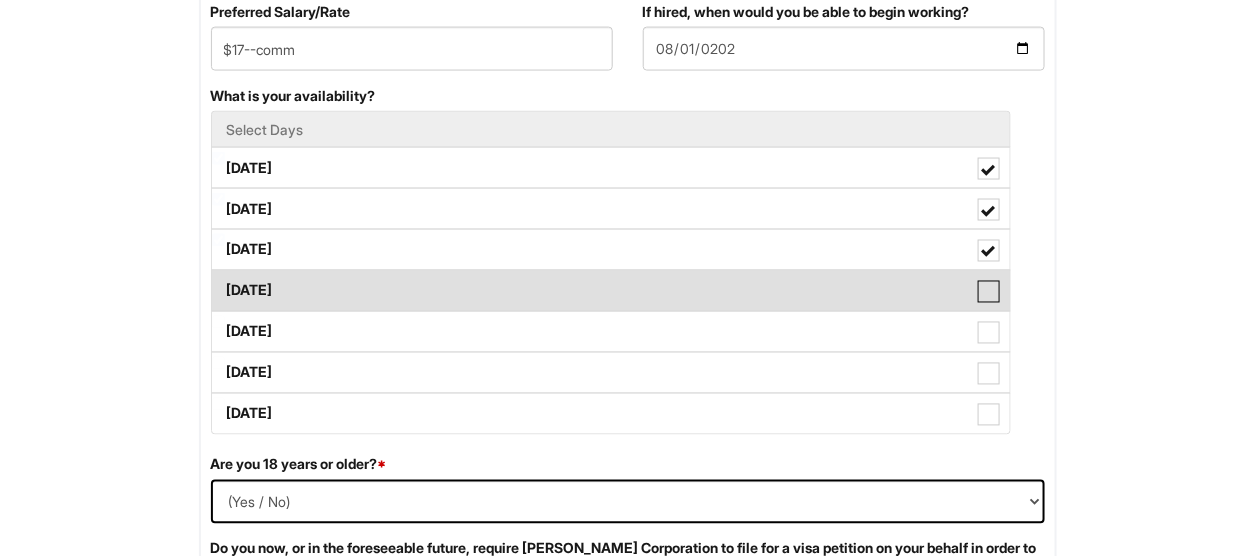 click on "[DATE]" at bounding box center [218, 281] 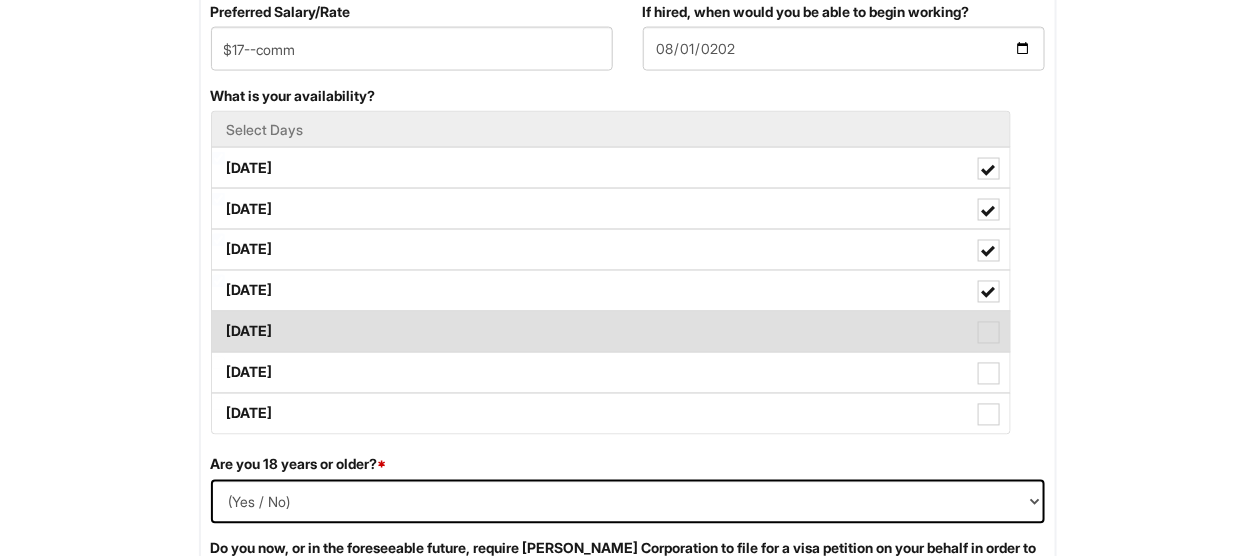 click on "[DATE]" at bounding box center [611, 332] 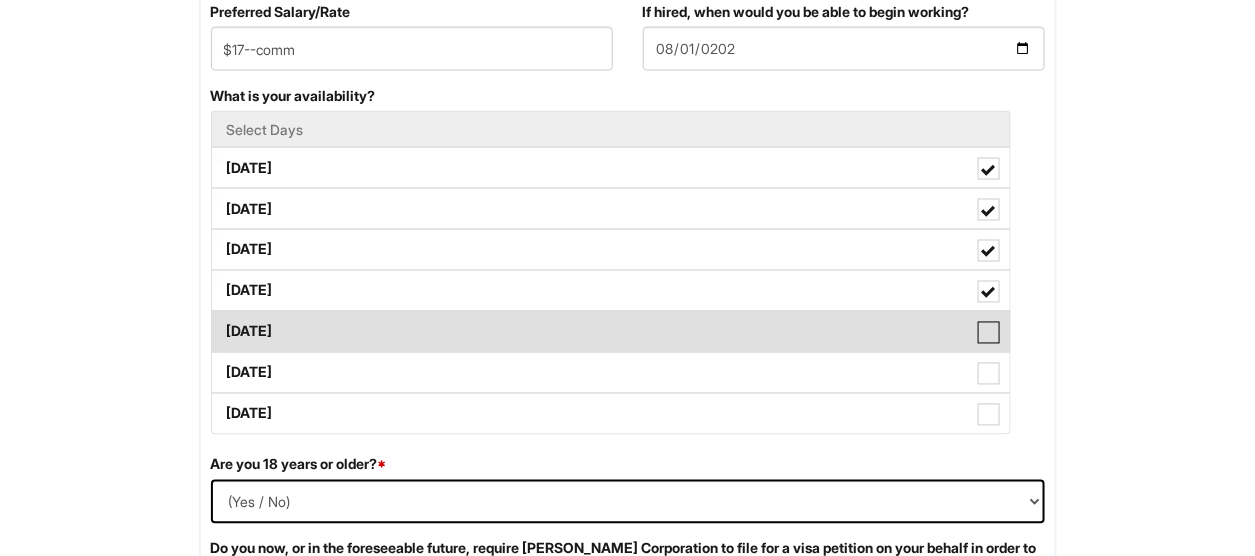 click on "[DATE]" at bounding box center (218, 322) 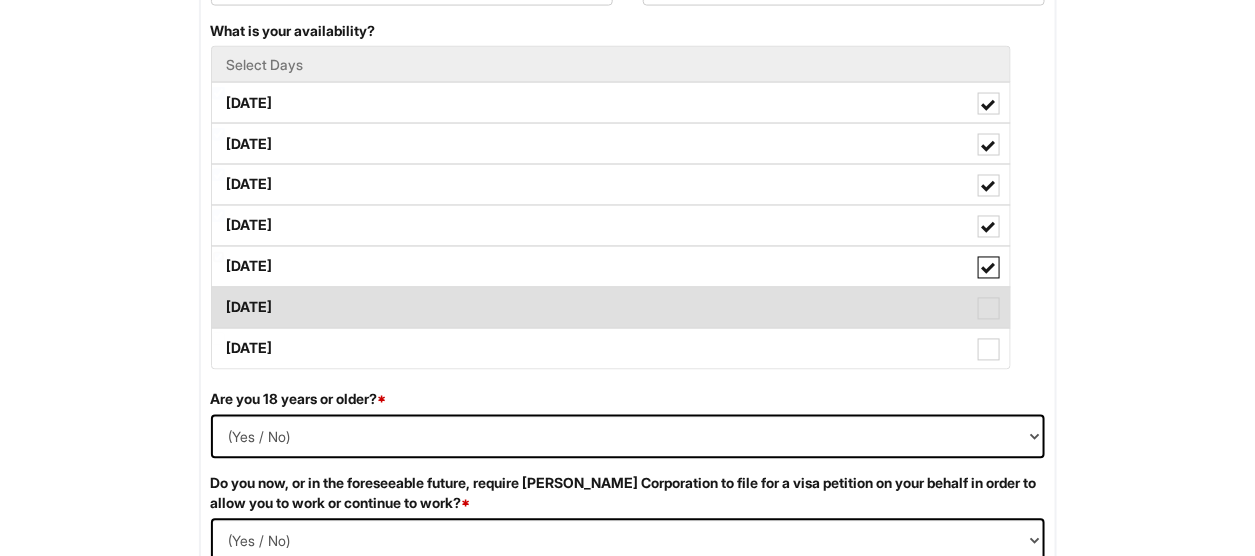 scroll, scrollTop: 1000, scrollLeft: 0, axis: vertical 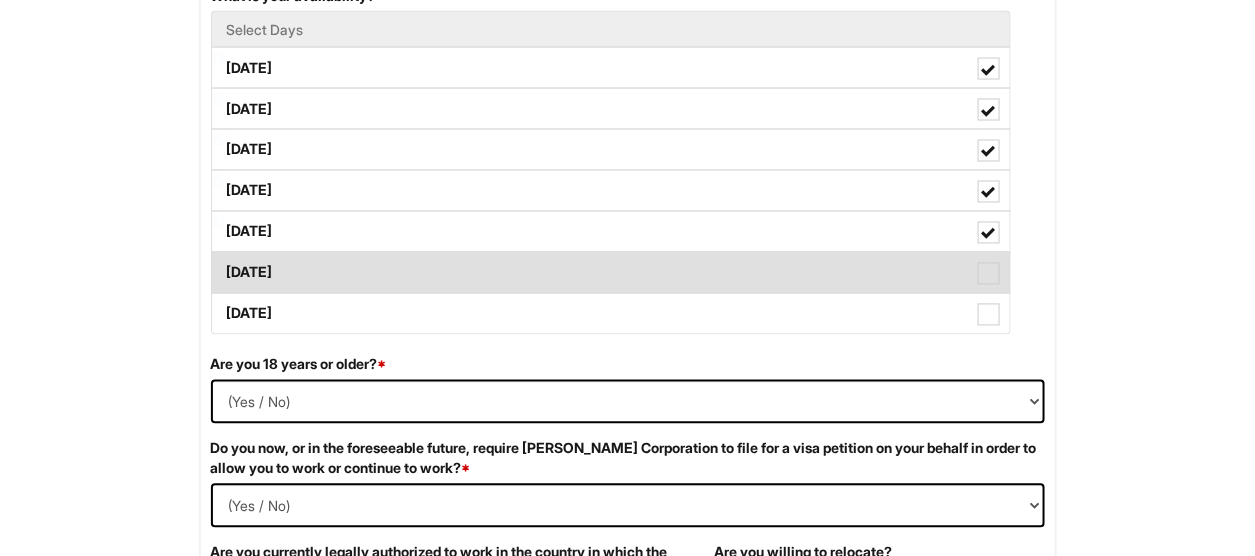 click on "[DATE]" at bounding box center (611, 273) 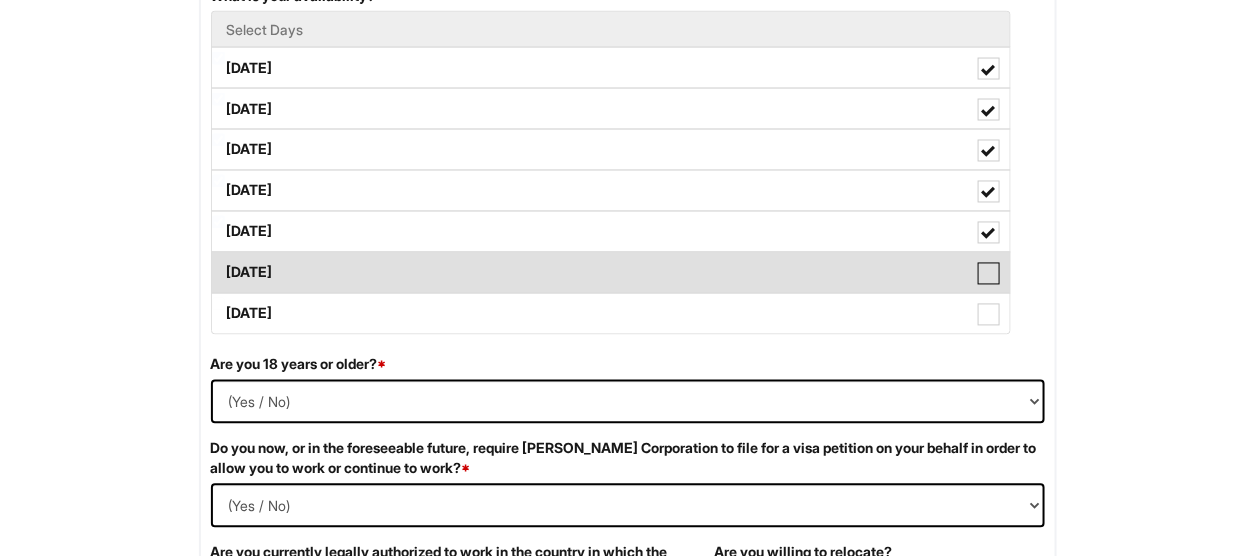 click on "[DATE]" at bounding box center [218, 263] 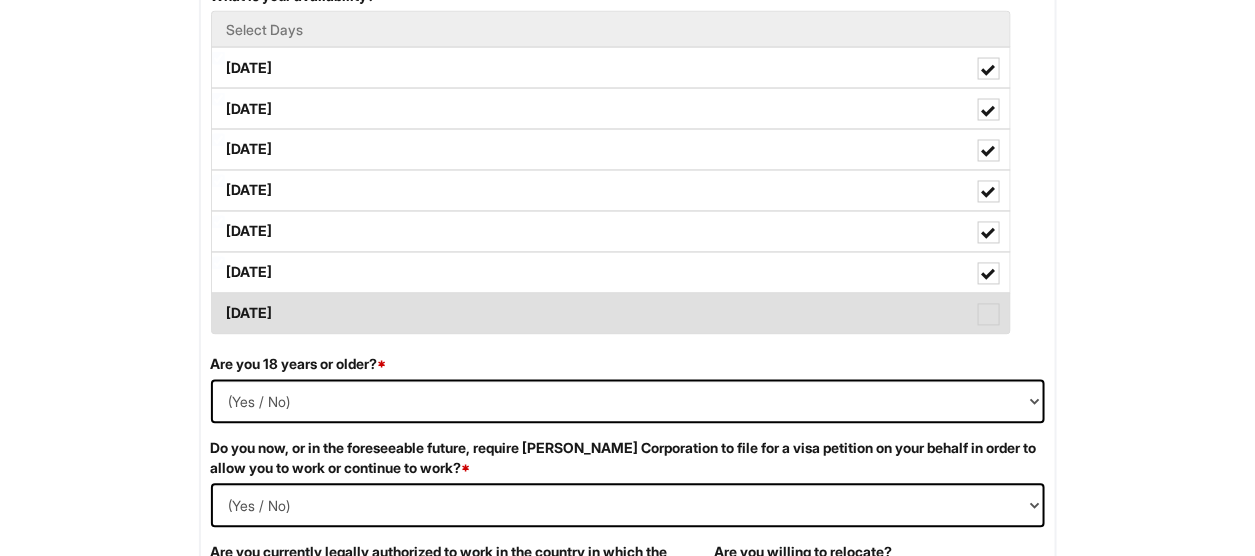 click on "[DATE]" at bounding box center [611, 314] 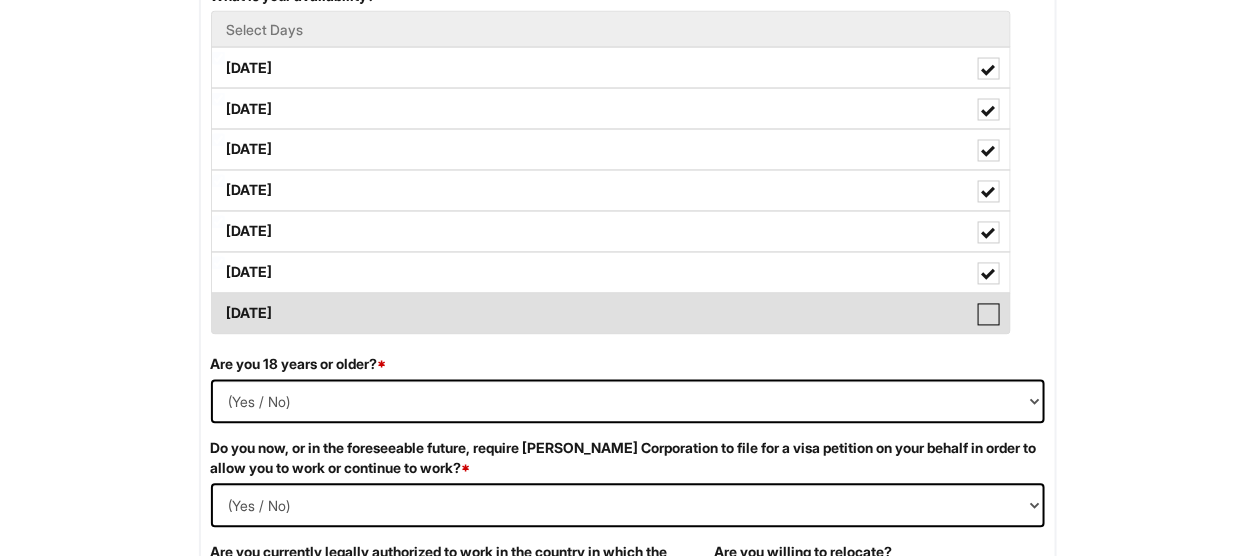 click on "[DATE]" at bounding box center [218, 304] 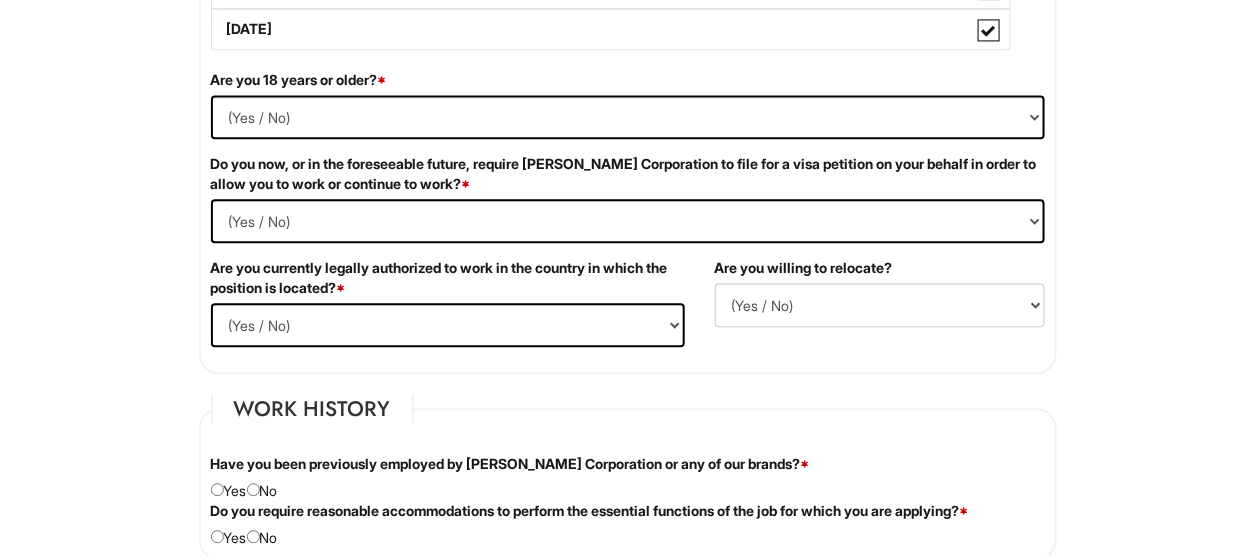 scroll, scrollTop: 1300, scrollLeft: 0, axis: vertical 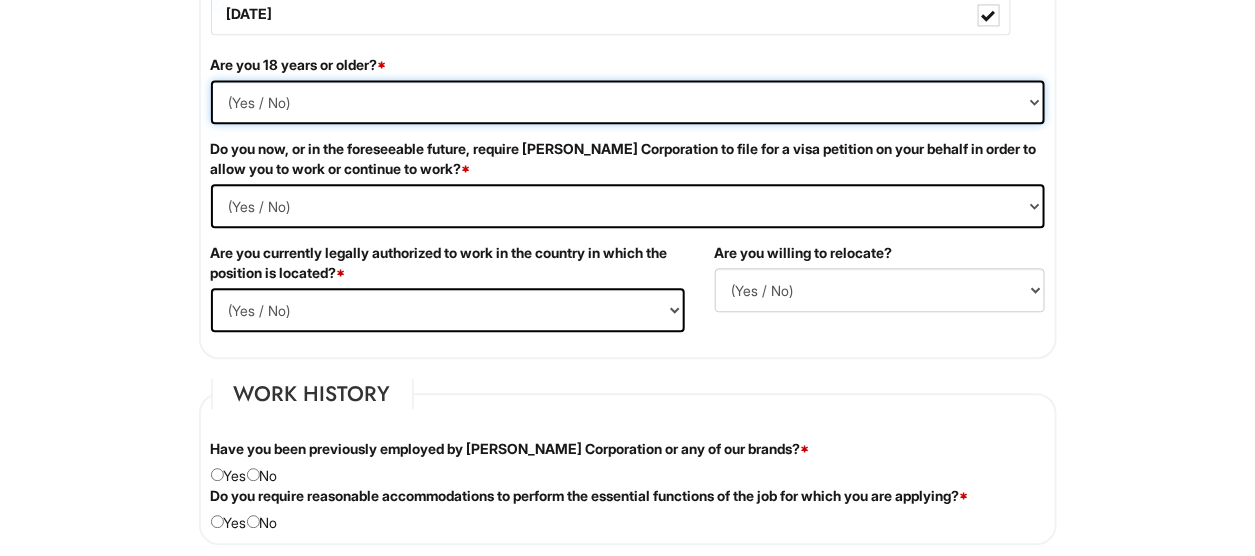 click on "(Yes / No) Yes No" at bounding box center (628, 102) 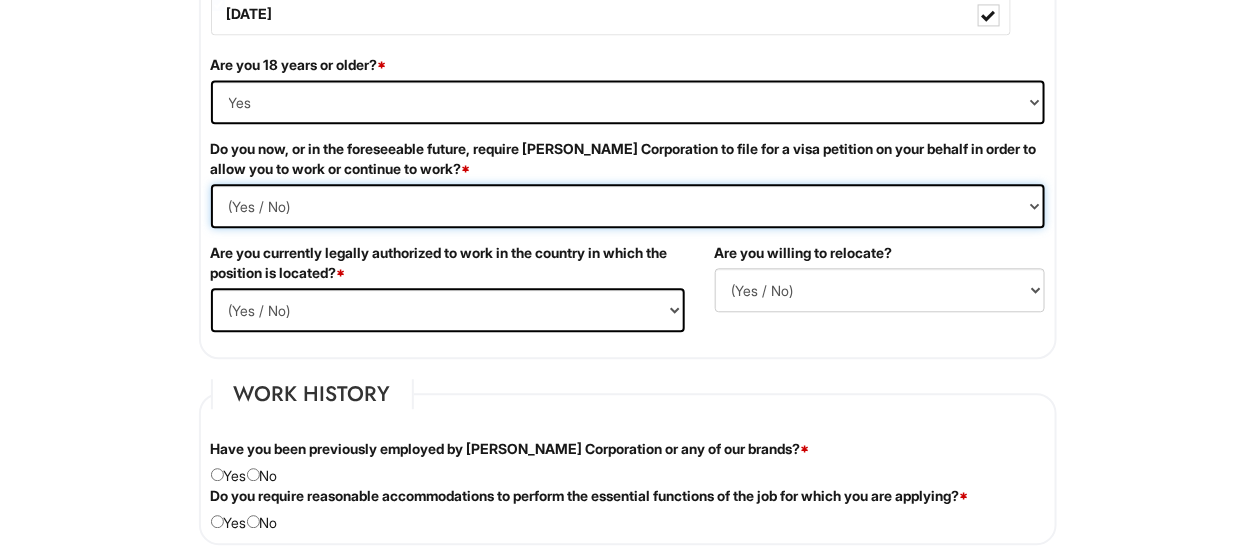 click on "(Yes / No) Yes No" at bounding box center [628, 206] 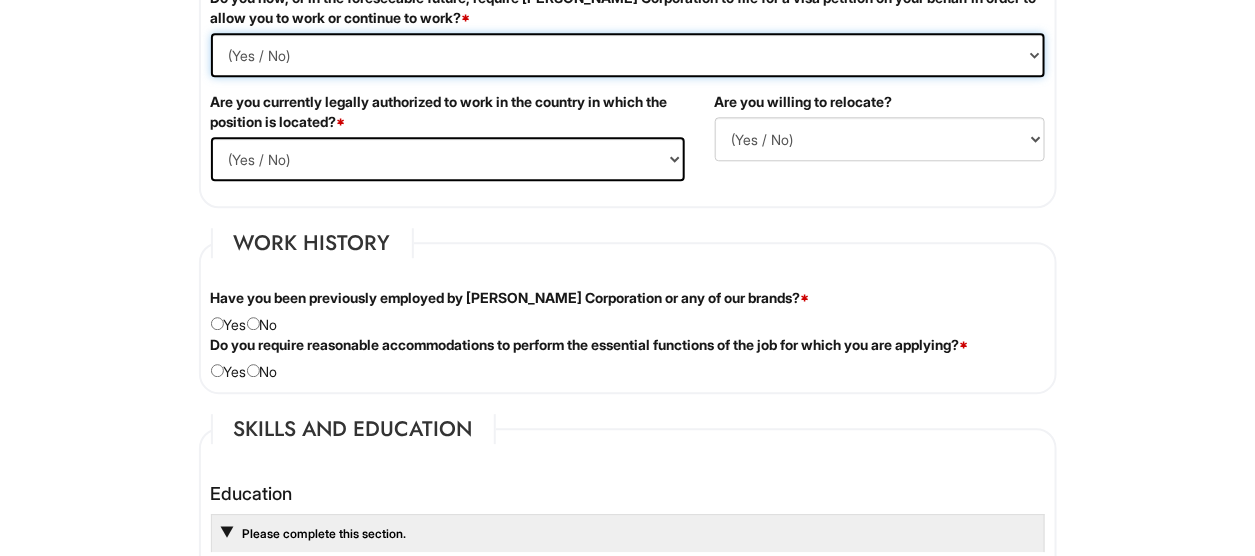 scroll, scrollTop: 1500, scrollLeft: 0, axis: vertical 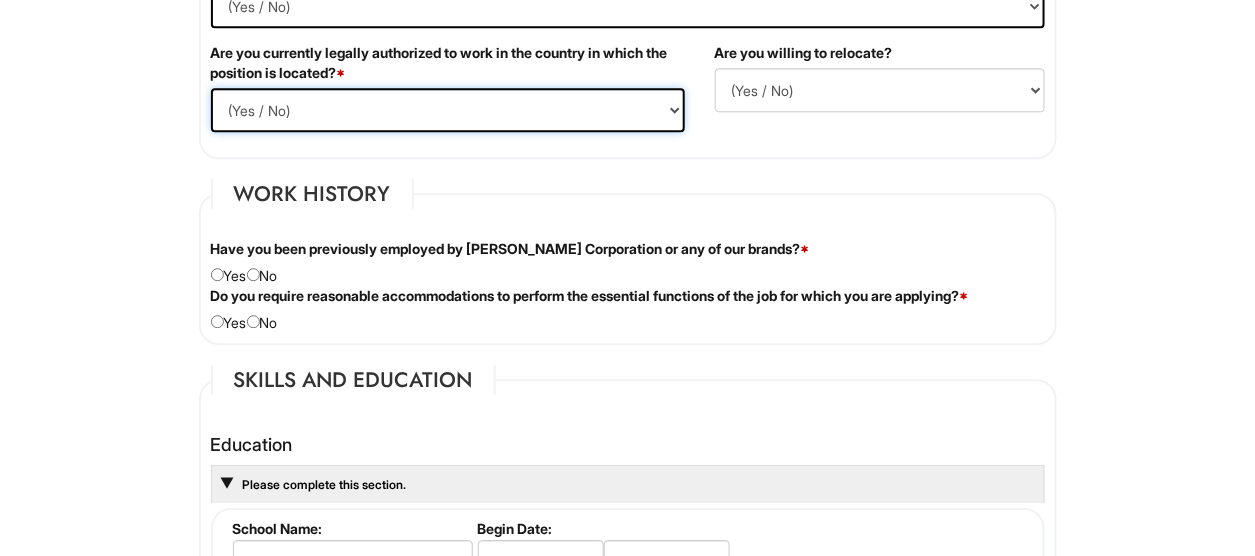 click on "(Yes / No) Yes No" at bounding box center [448, 110] 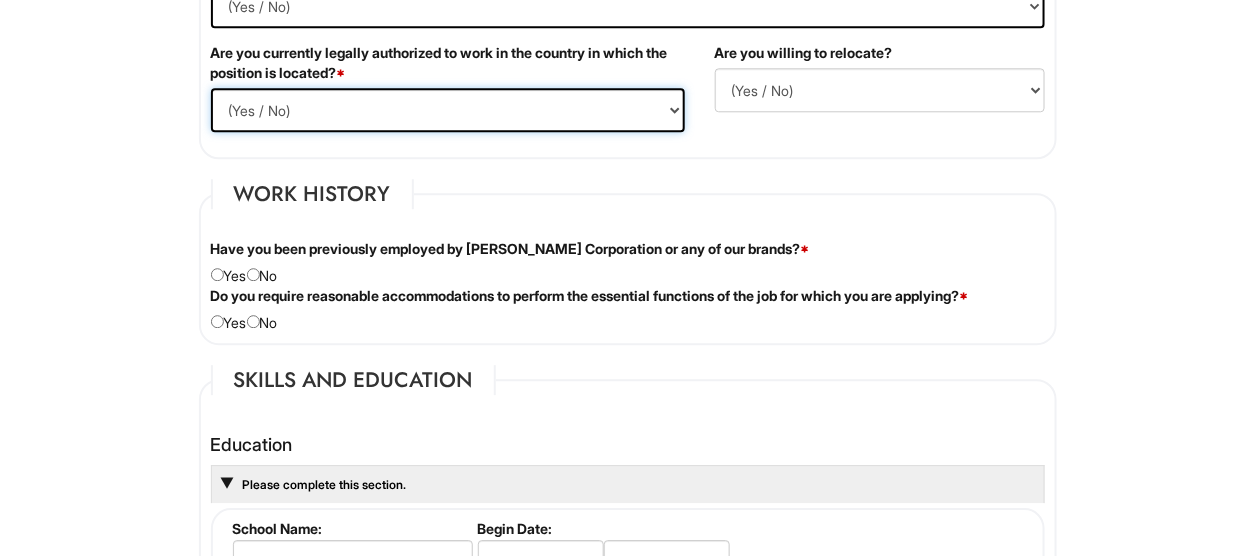 select on "Yes" 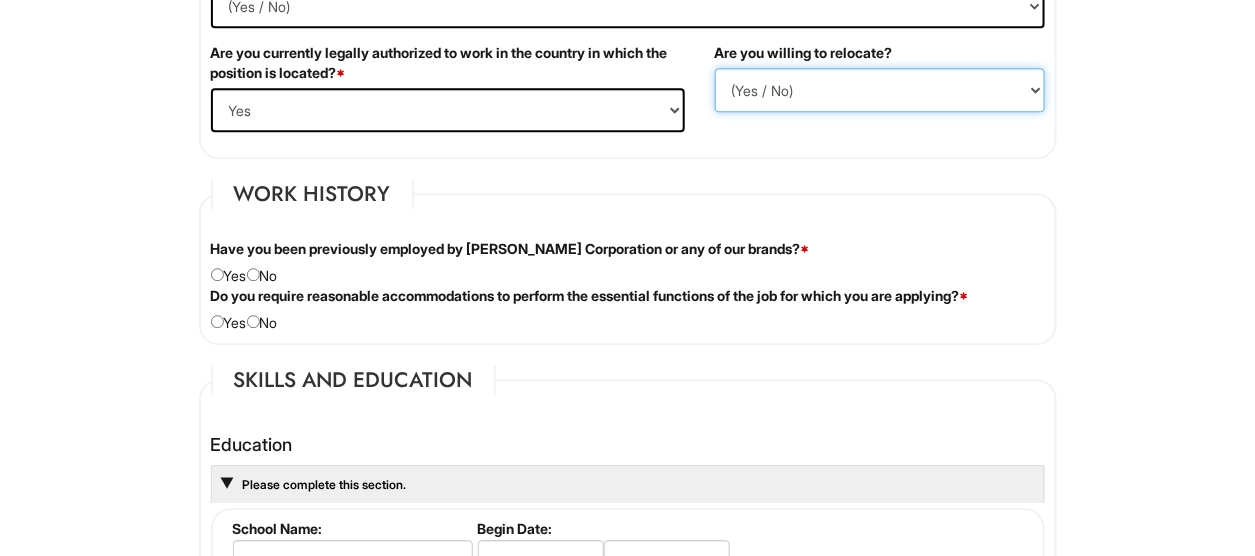 click on "(Yes / No) No Yes" at bounding box center [880, 90] 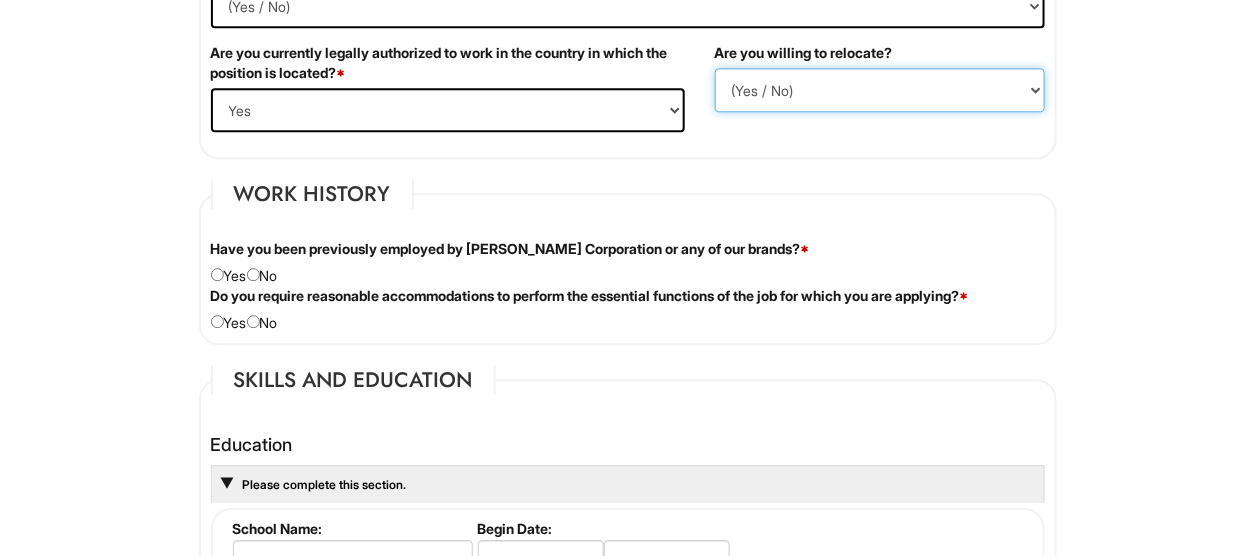 select on "Y" 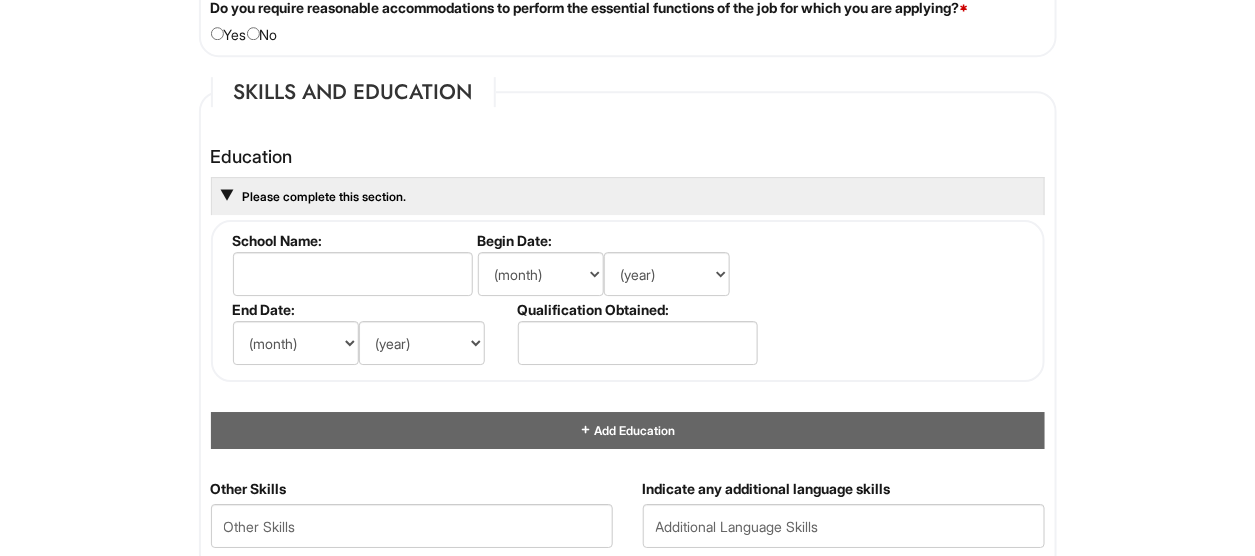scroll, scrollTop: 1800, scrollLeft: 0, axis: vertical 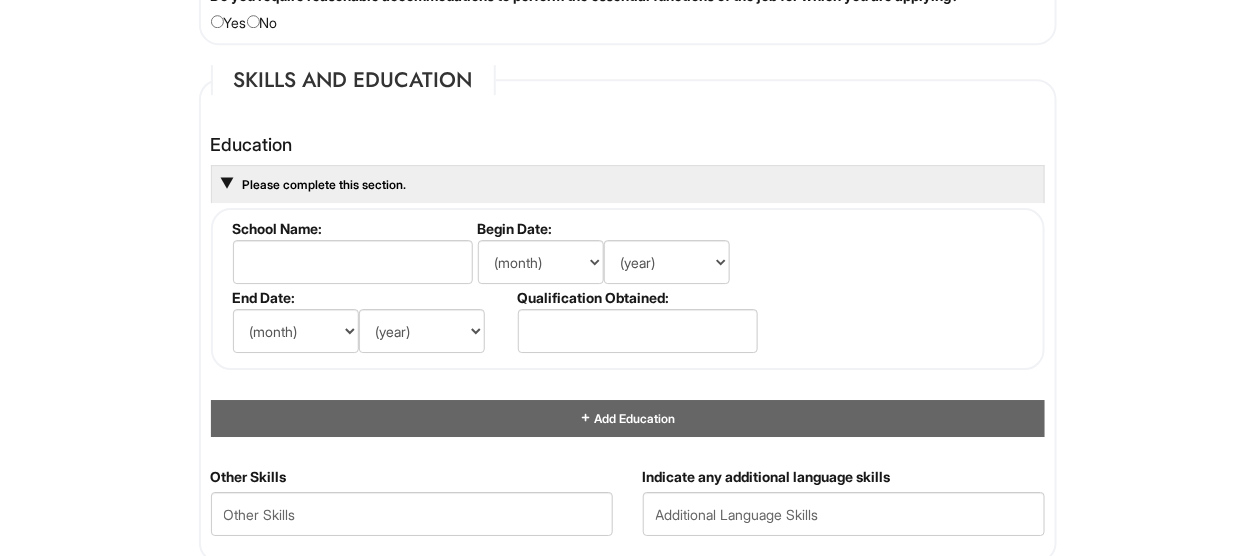 click at bounding box center [253, -26] 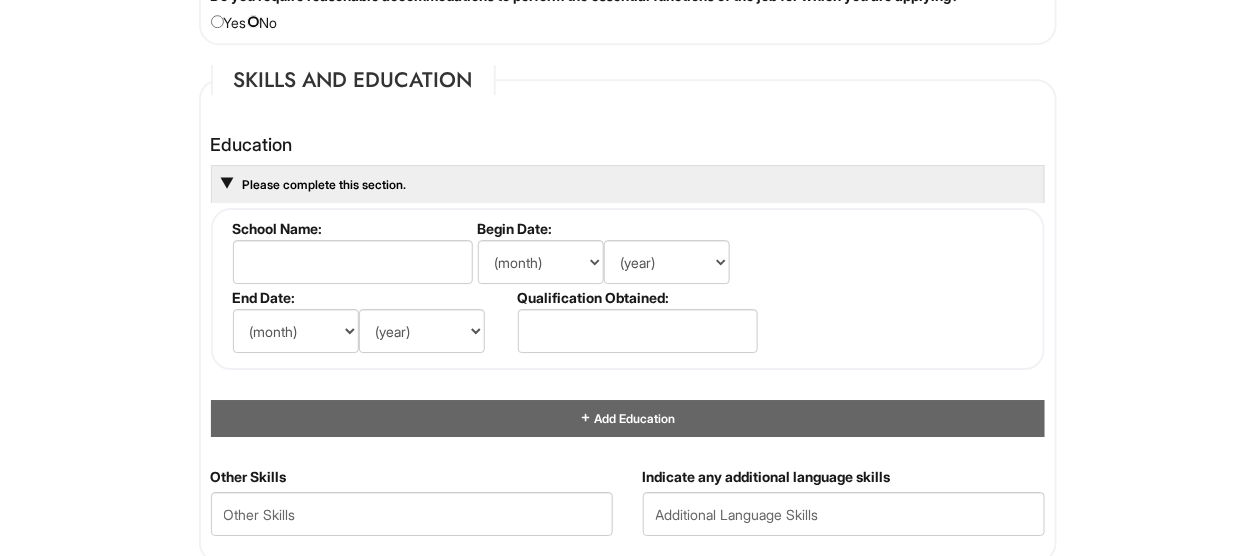 click at bounding box center (253, 21) 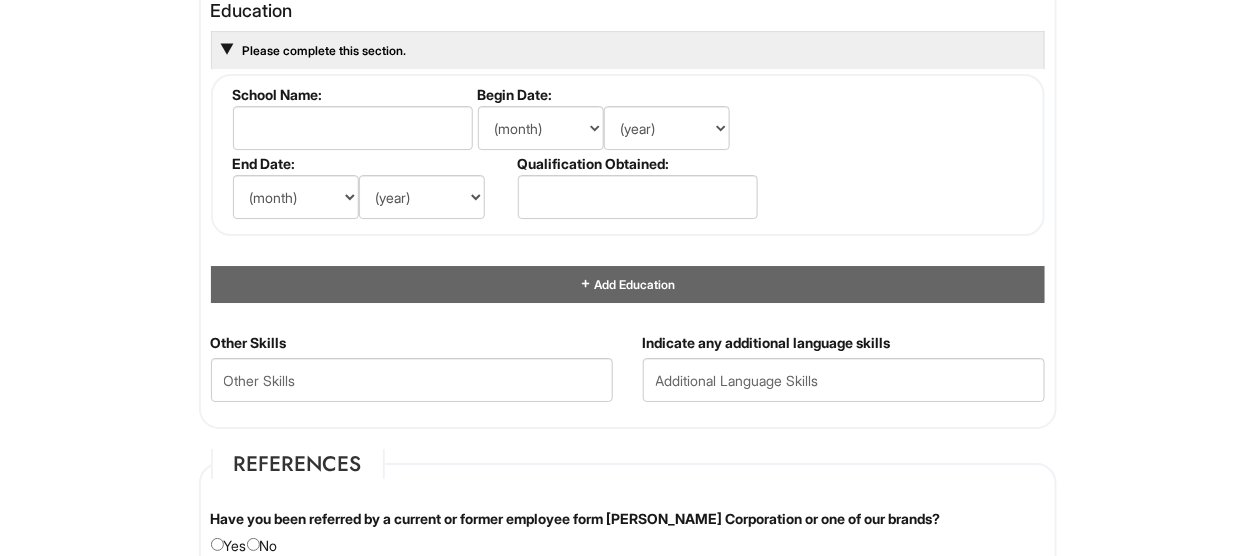 scroll, scrollTop: 2000, scrollLeft: 0, axis: vertical 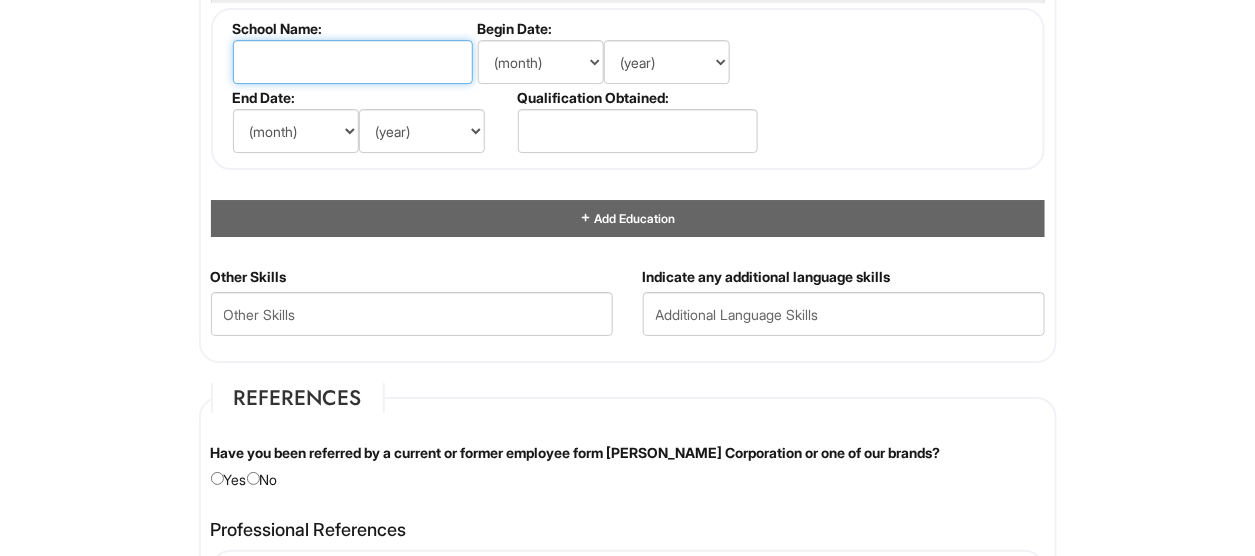 click at bounding box center (353, 62) 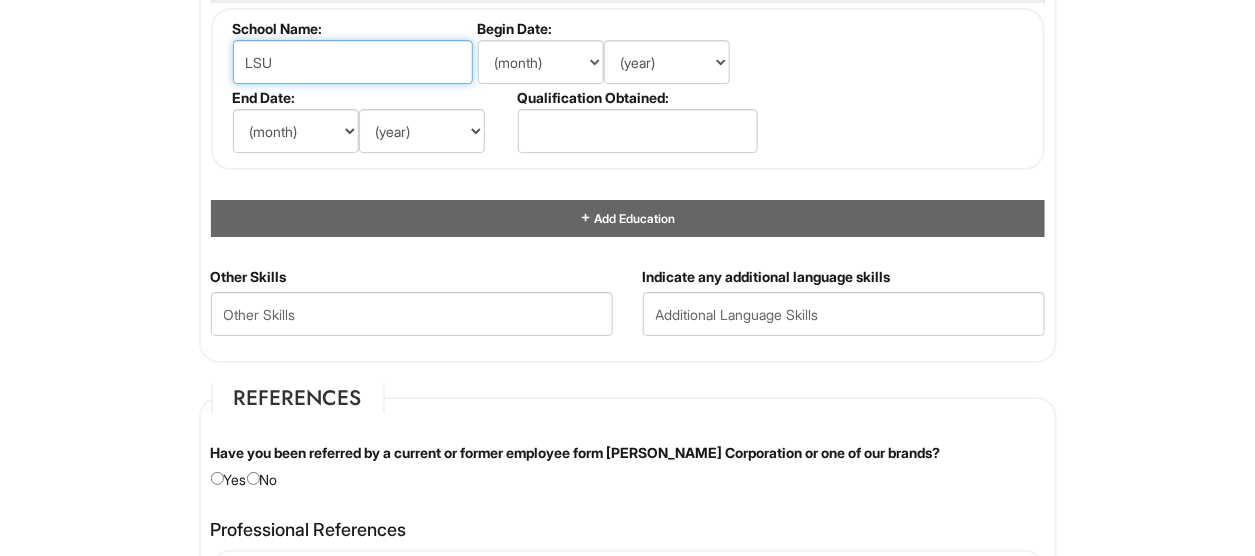 type on "LSU" 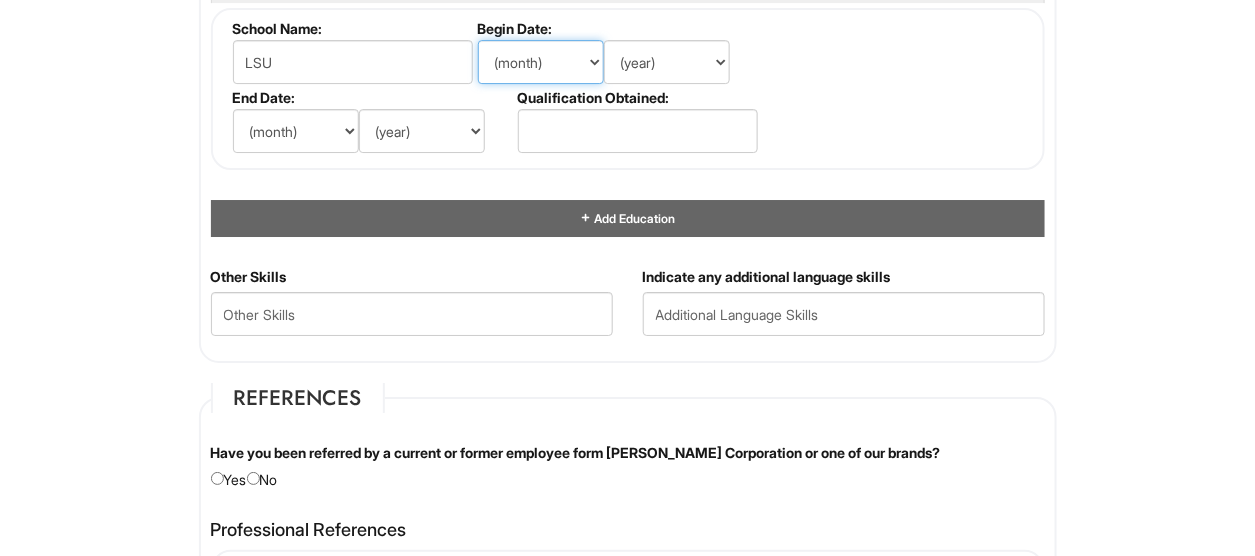 click on "(month) Jan Feb Mar Apr May Jun [DATE] Aug Sep Oct Nov Dec" at bounding box center [541, 62] 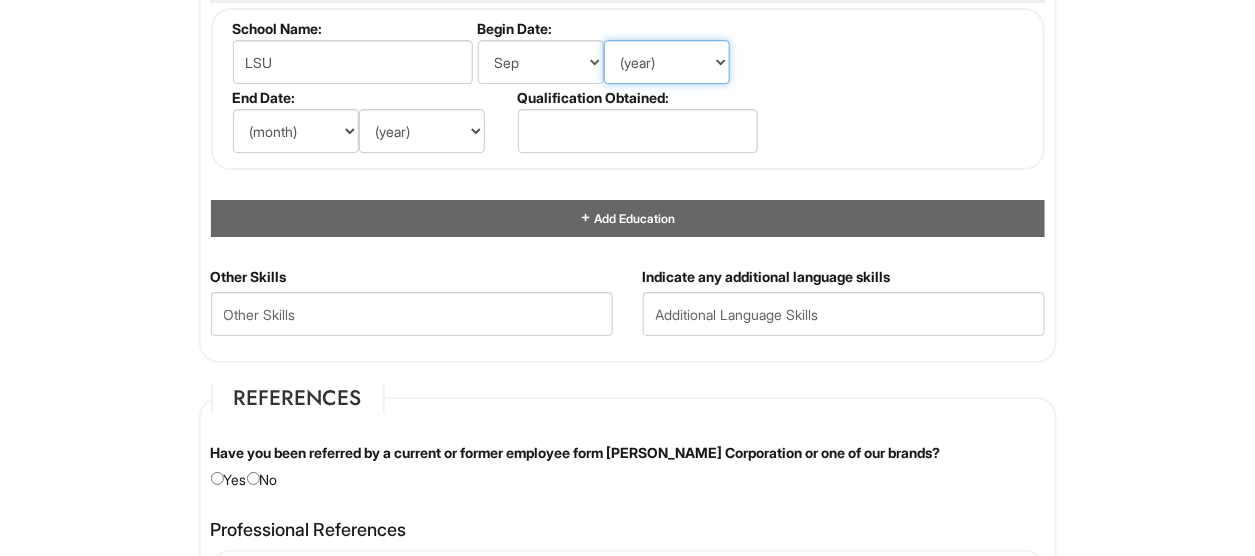 click on "(year) 2029 2028 2027 2026 2025 2024 2023 2022 2021 2020 2019 2018 2017 2016 2015 2014 2013 2012 2011 2010 2009 2008 2007 2006 2005 2004 2003 2002 2001 2000 1999 1998 1997 1996 1995 1994 1993 1992 1991 1990 1989 1988 1987 1986 1985 1984 1983 1982 1981 1980 1979 1978 1977 1976 1975 1974 1973 1972 1971 1970 1969 1968 1967 1966 1965 1964 1963 1962 1961 1960 1959 1958 1957 1956 1955 1954 1953 1952 1951 1950 1949 1948 1947 1946  --  2030 2031 2032 2033 2034 2035 2036 2037 2038 2039 2040 2041 2042 2043 2044 2045 2046 2047 2048 2049 2050 2051 2052 2053 2054 2055 2056 2057 2058 2059 2060 2061 2062 2063 2064" at bounding box center [667, 62] 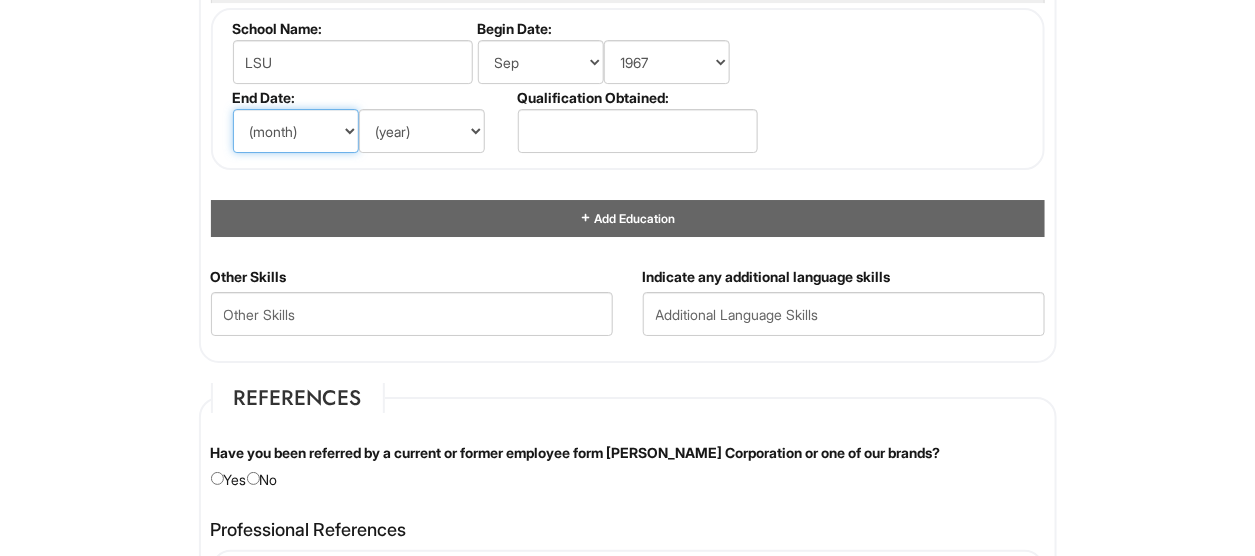 click on "(month) Jan Feb Mar Apr May Jun [DATE] Aug Sep Oct Nov Dec" at bounding box center (296, 131) 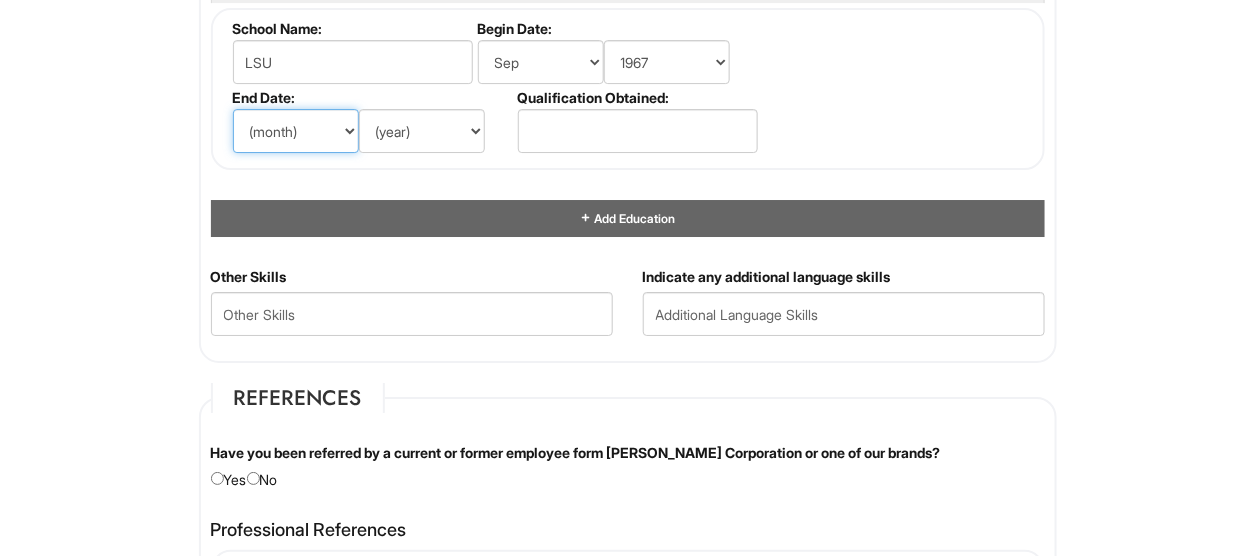 select on "6" 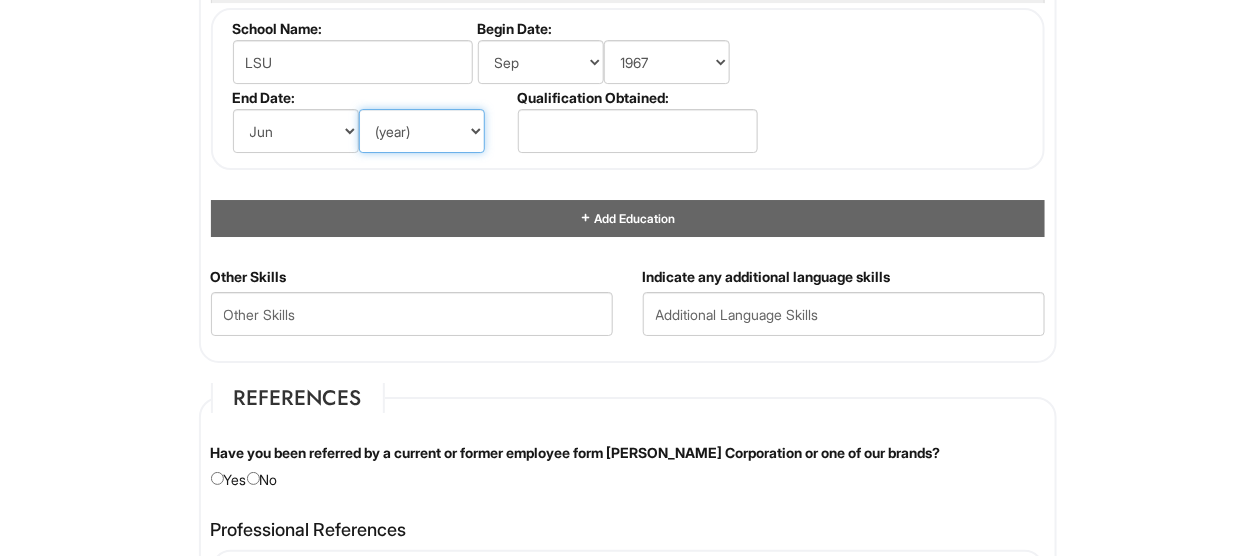 click on "(year) 2029 2028 2027 2026 2025 2024 2023 2022 2021 2020 2019 2018 2017 2016 2015 2014 2013 2012 2011 2010 2009 2008 2007 2006 2005 2004 2003 2002 2001 2000 1999 1998 1997 1996 1995 1994 1993 1992 1991 1990 1989 1988 1987 1986 1985 1984 1983 1982 1981 1980 1979 1978 1977 1976 1975 1974 1973 1972 1971 1970 1969 1968 1967 1966 1965 1964 1963 1962 1961 1960 1959 1958 1957 1956 1955 1954 1953 1952 1951 1950 1949 1948 1947 1946  --  2030 2031 2032 2033 2034 2035 2036 2037 2038 2039 2040 2041 2042 2043 2044 2045 2046 2047 2048 2049 2050 2051 2052 2053 2054 2055 2056 2057 2058 2059 2060 2061 2062 2063 2064" at bounding box center (422, 131) 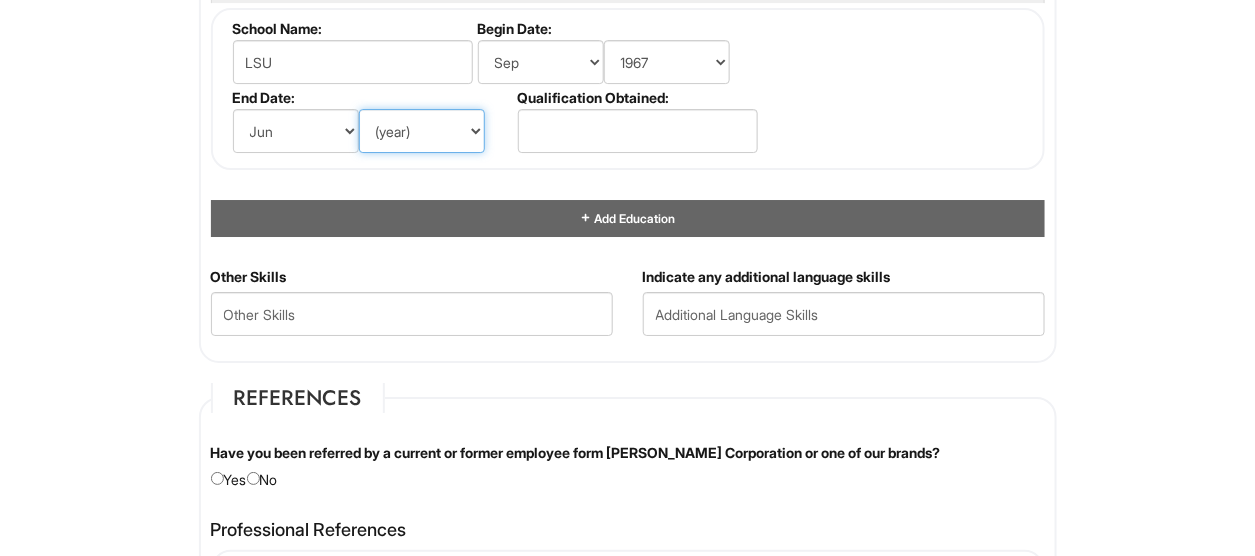select on "1971" 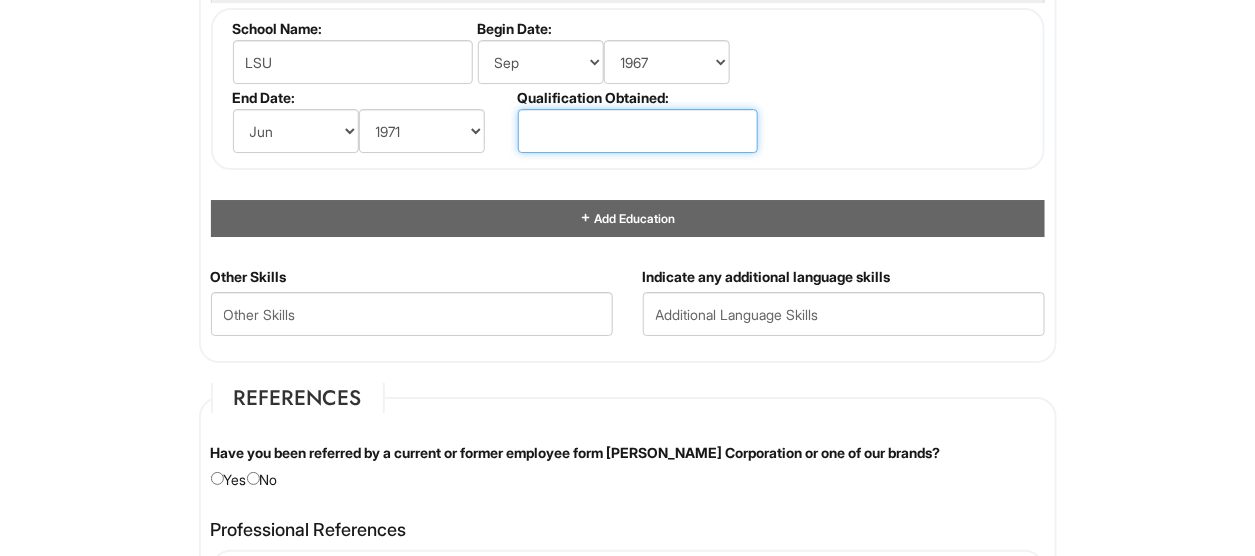 click at bounding box center (638, 131) 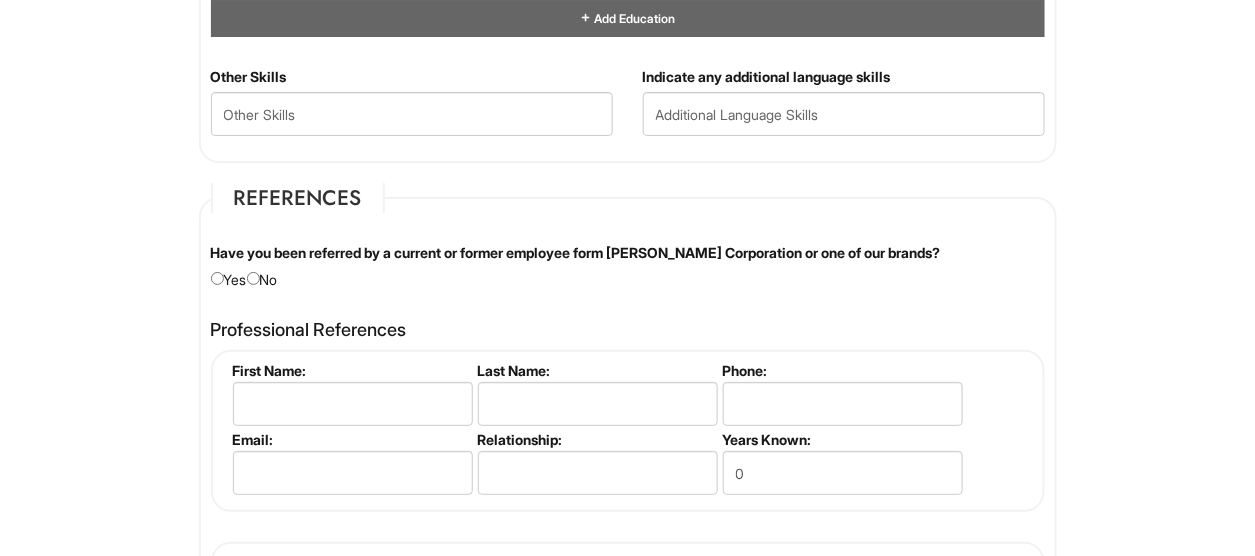 scroll, scrollTop: 2300, scrollLeft: 0, axis: vertical 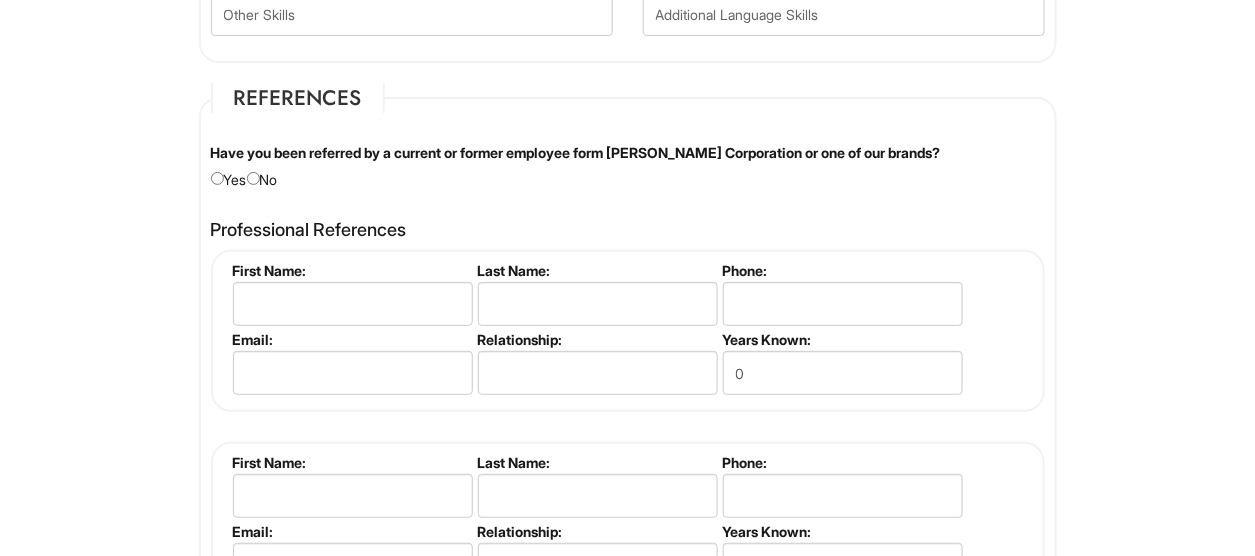 type on "bachelor degree" 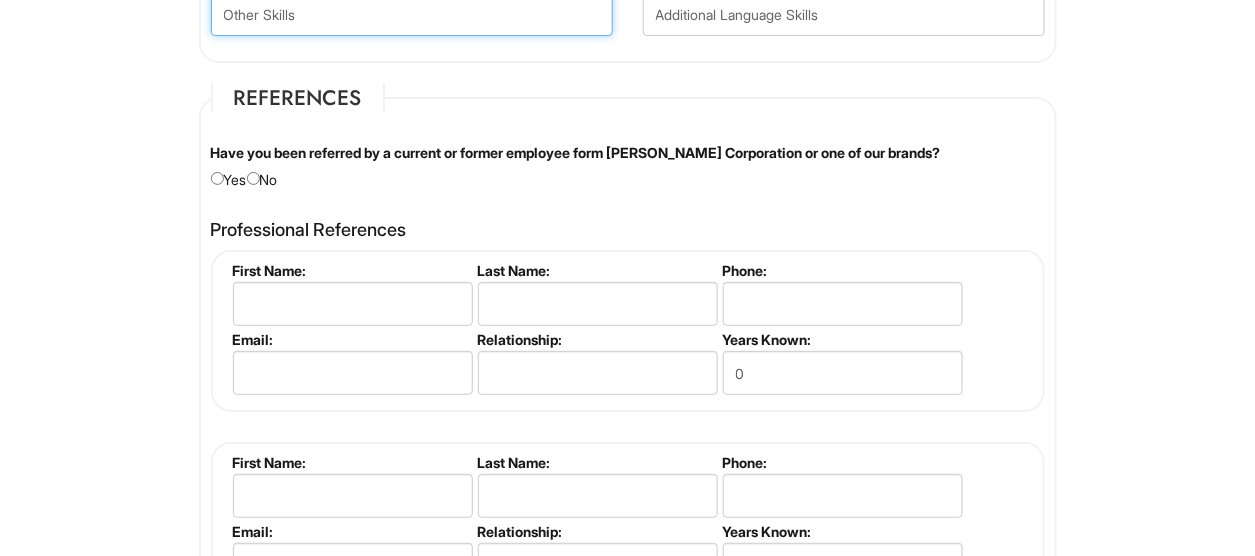 click at bounding box center [412, 14] 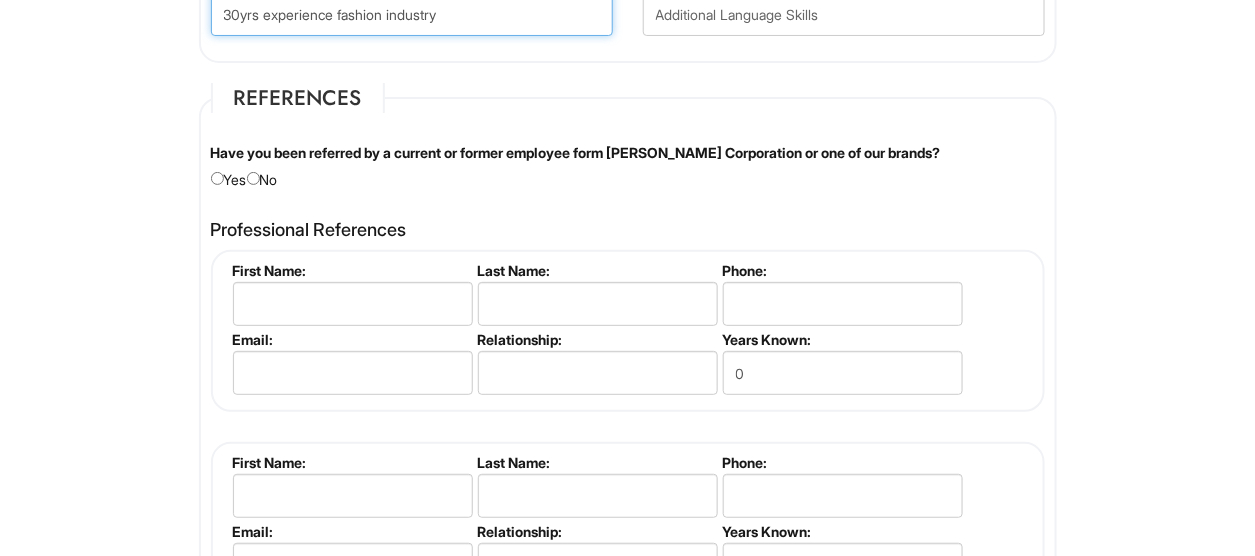 type on "30yrs experience fashion industry" 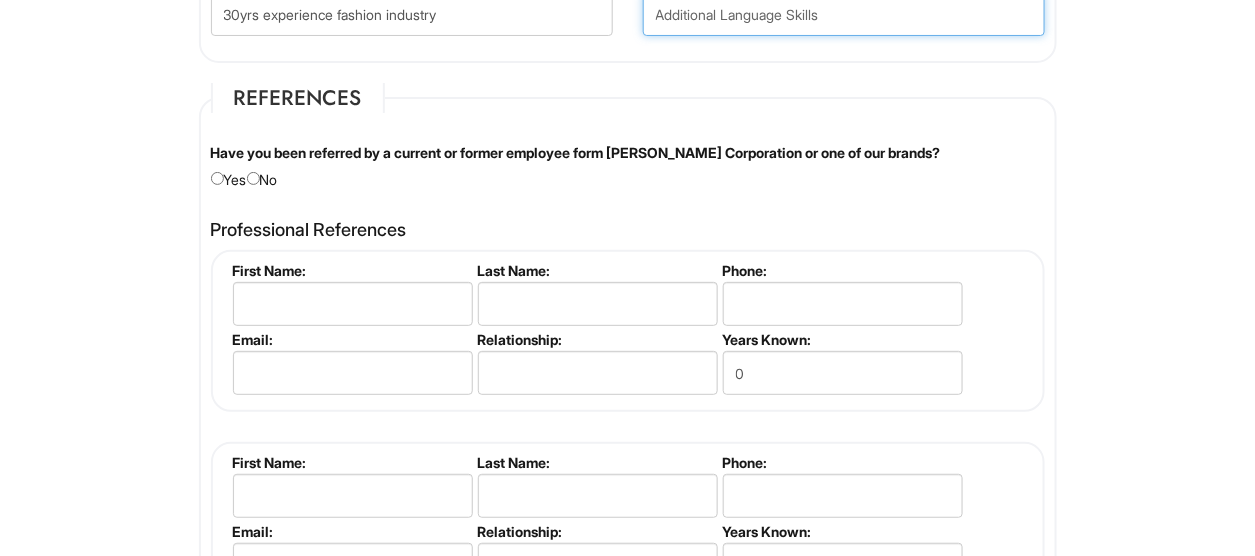 click at bounding box center [844, 14] 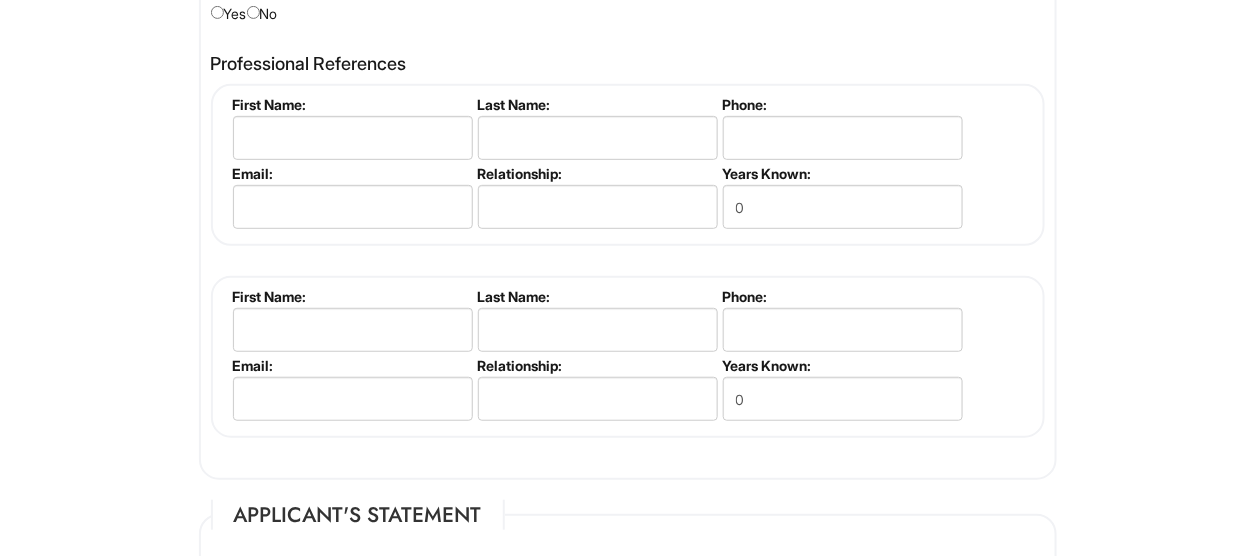 scroll, scrollTop: 2500, scrollLeft: 0, axis: vertical 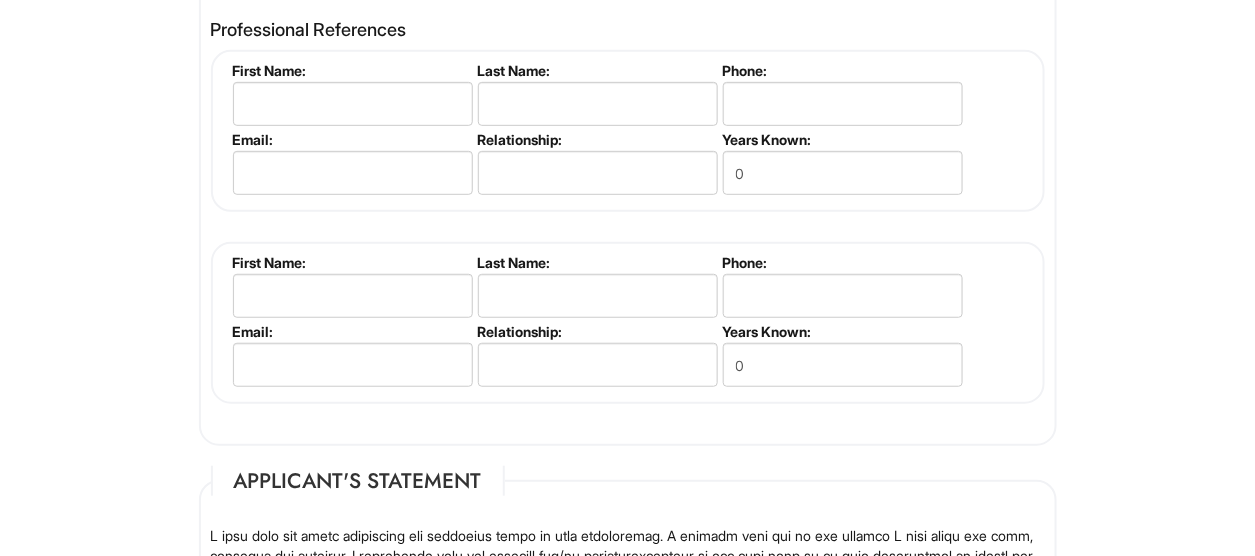 click at bounding box center (253, -22) 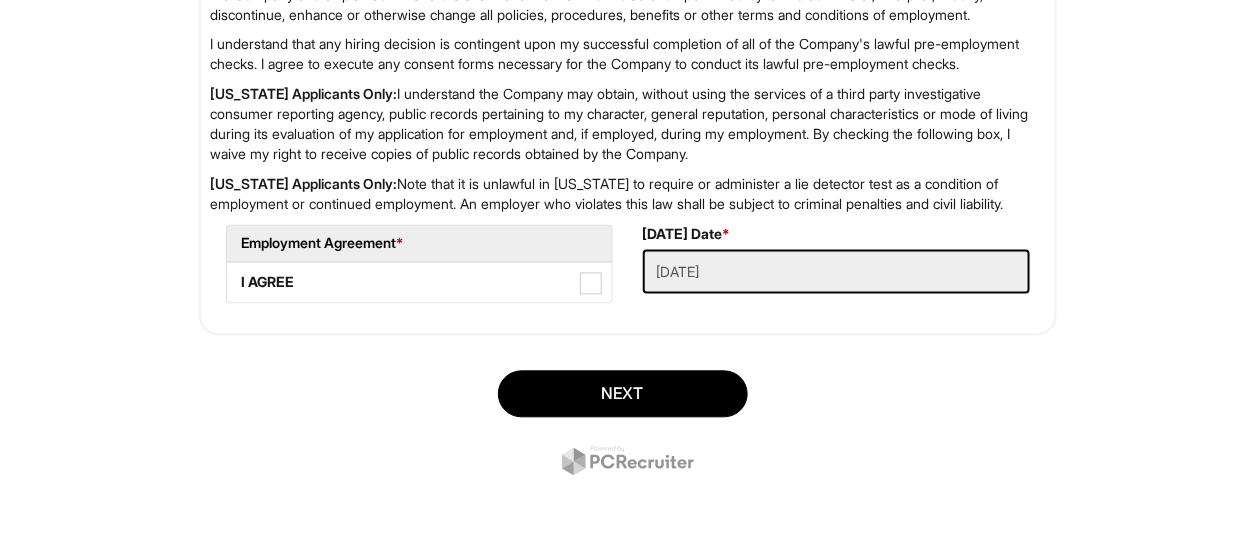 scroll, scrollTop: 4100, scrollLeft: 0, axis: vertical 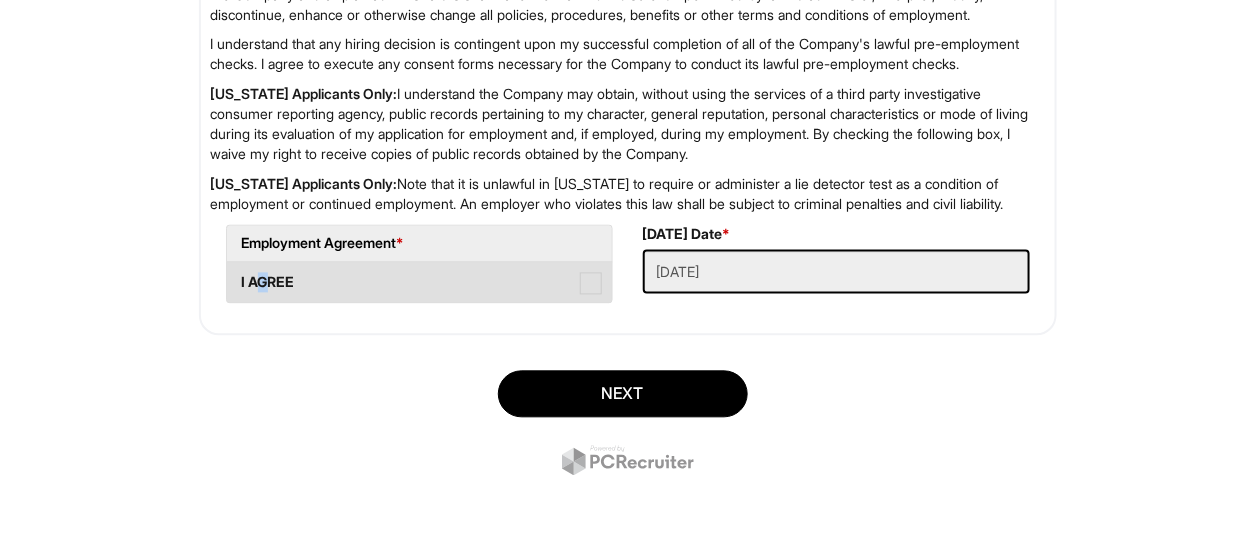 click on "I AGREE" at bounding box center (419, 283) 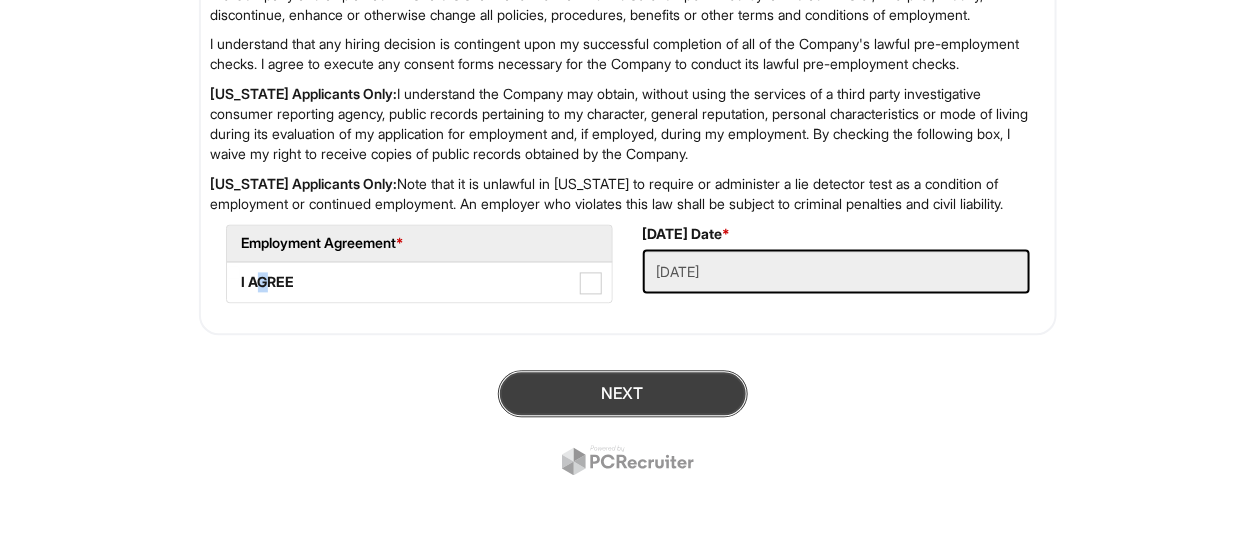 click on "Next" at bounding box center [623, 394] 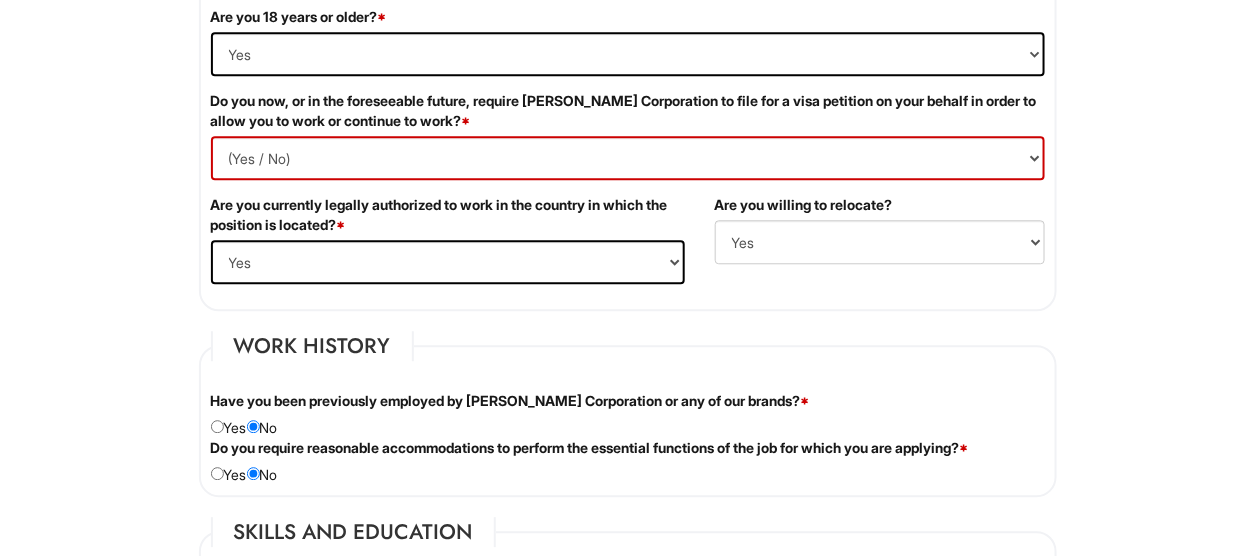 scroll, scrollTop: 1422, scrollLeft: 0, axis: vertical 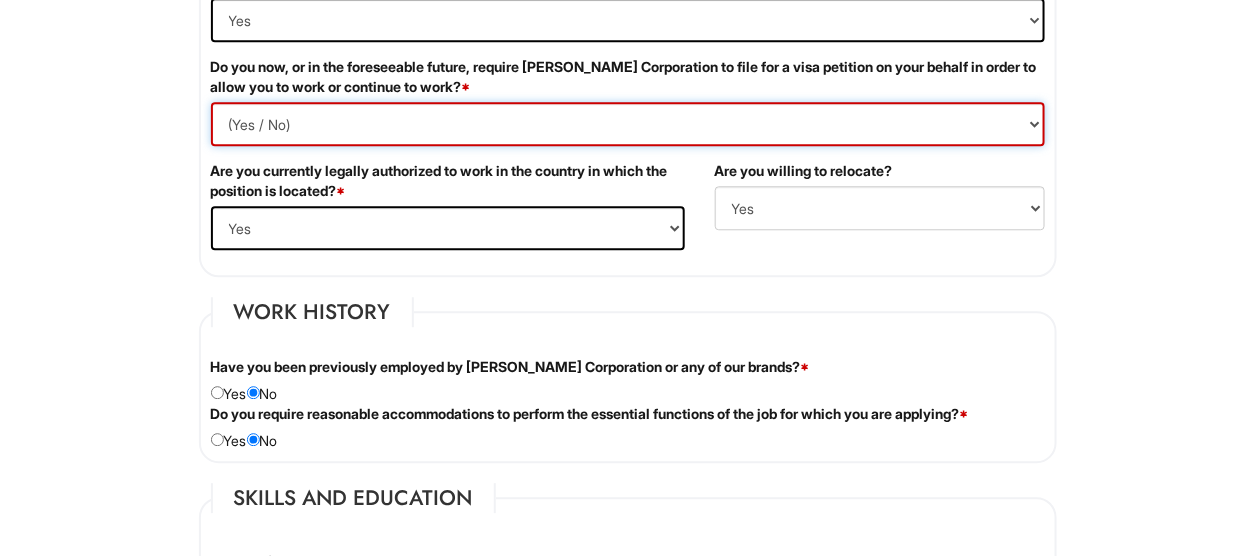 click on "(Yes / No) Yes No" at bounding box center [628, 124] 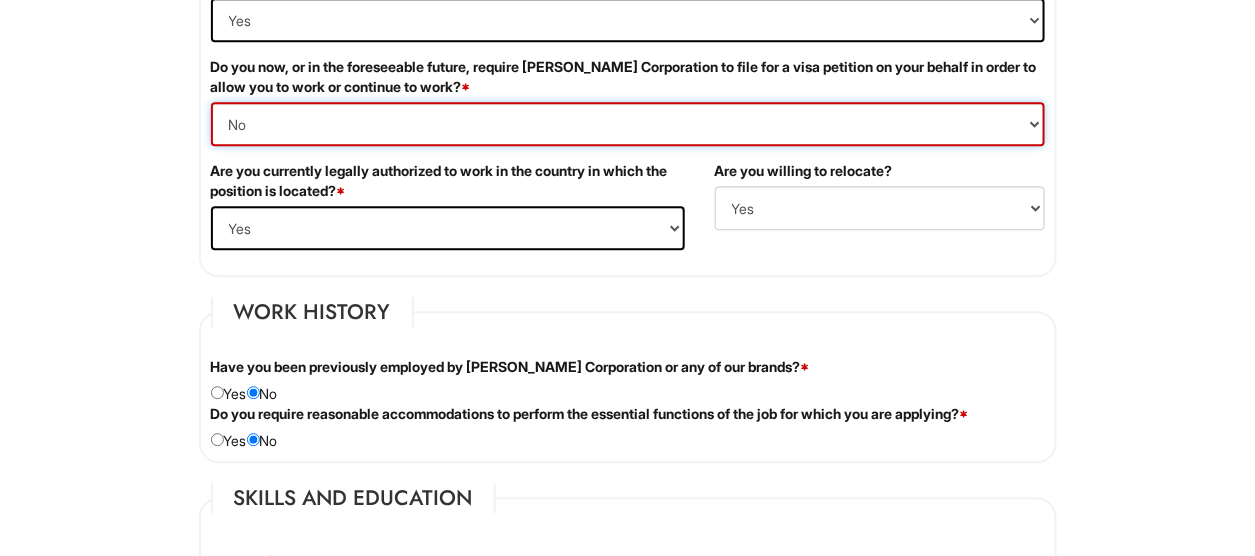click on "(Yes / No) Yes No" at bounding box center (628, 124) 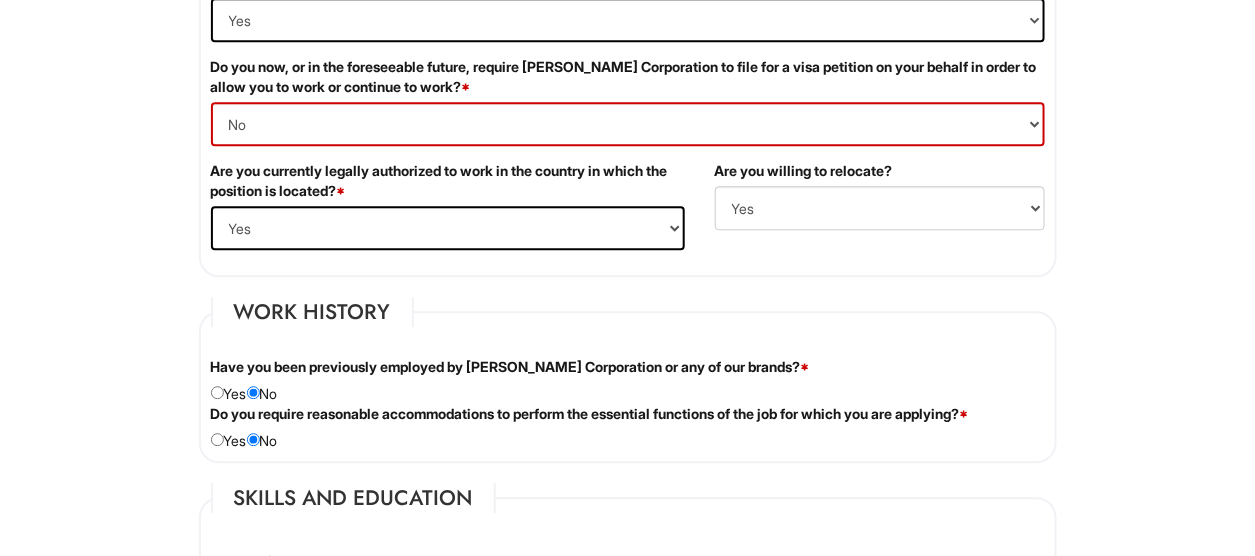 click on "Please Complete This Form 1 2 3 Sales Supervisor, A|X Armani Exchange PLEASE COMPLETE ALL REQUIRED FIELDS
We are an Equal Opportunity Employer. All persons shall have the opportunity to be considered for employment without regard to their race, color, creed, religion, national origin, ancestry, citizenship status, age, disability, gender, sex, sexual orientation, veteran status, genetic information or any other characteristic protected by applicable federal, state or local laws. We will endeavor to make a reasonable accommodation to the known physical or mental limitations of a qualified applicant with a disability unless the accommodation would impose an undue hardship on the operation of our business. If you believe you require such assistance to complete this form or to participate in an interview, please let us know.
Personal Information
Last Name  *   [PERSON_NAME]
First Name  *   [PERSON_NAME]
Middle Name
E-mail Address  *   [EMAIL_ADDRESS][DOMAIN_NAME]
Phone  *   [PHONE_NUMBER]" at bounding box center [627, 553] 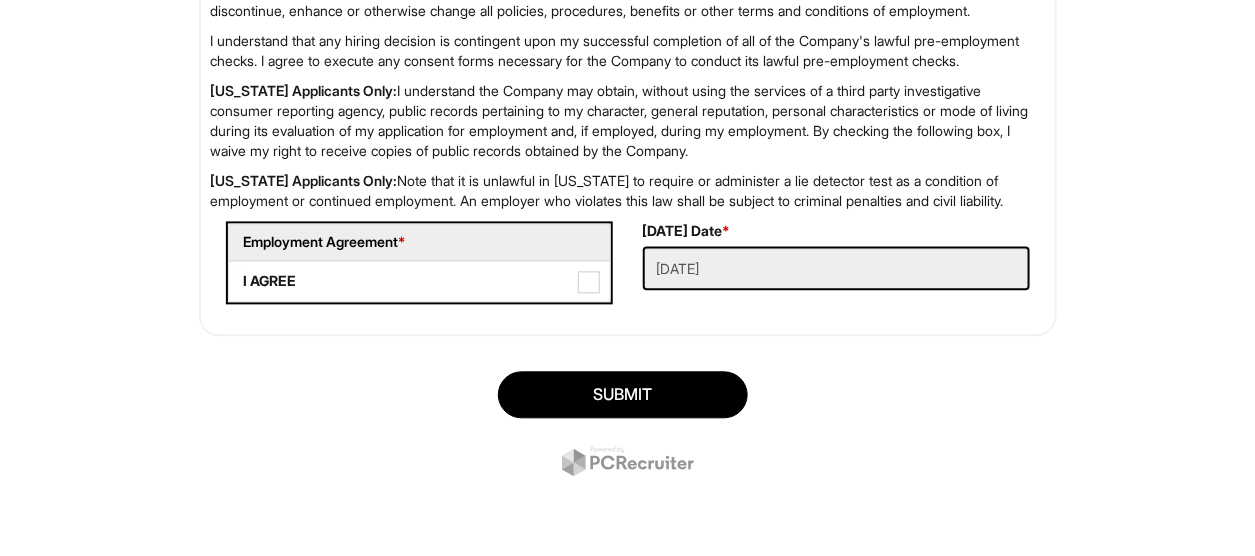 scroll, scrollTop: 4160, scrollLeft: 0, axis: vertical 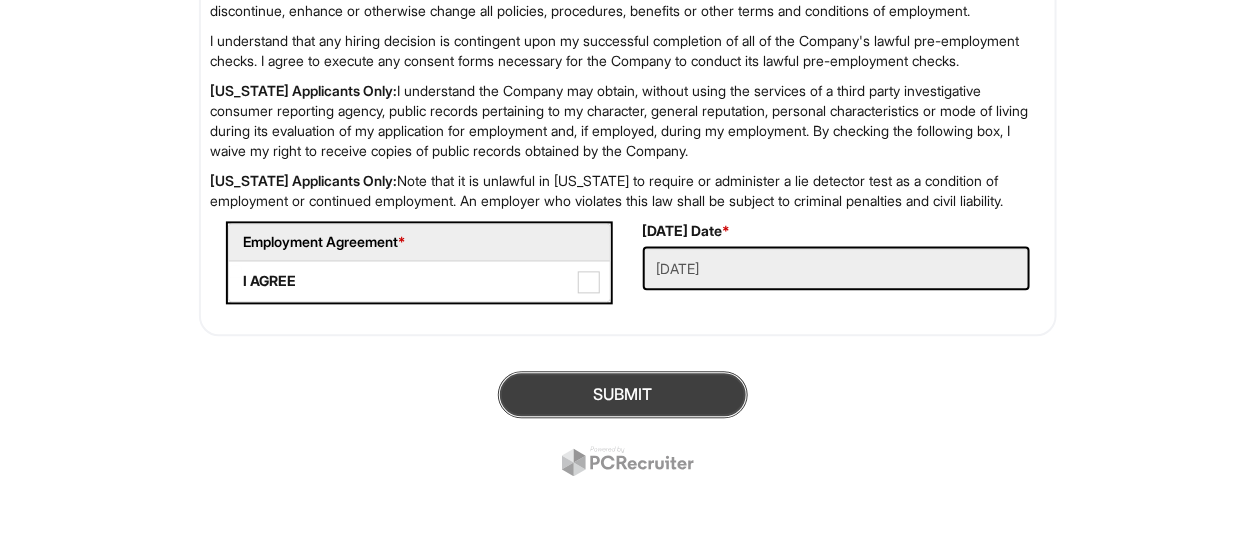 click on "SUBMIT" at bounding box center [623, 394] 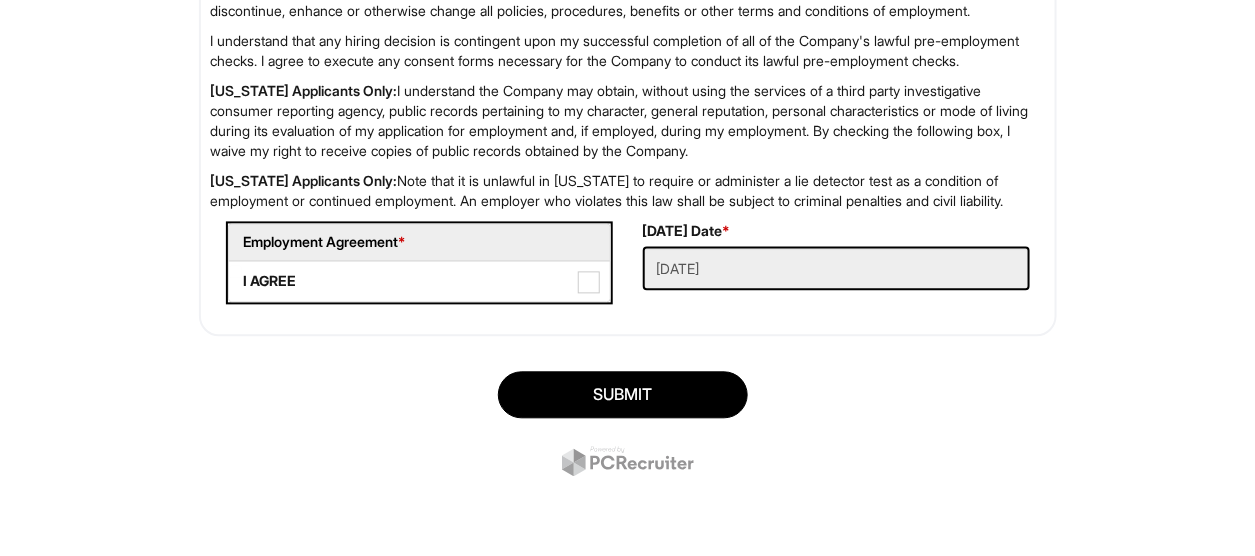 scroll, scrollTop: 122, scrollLeft: 0, axis: vertical 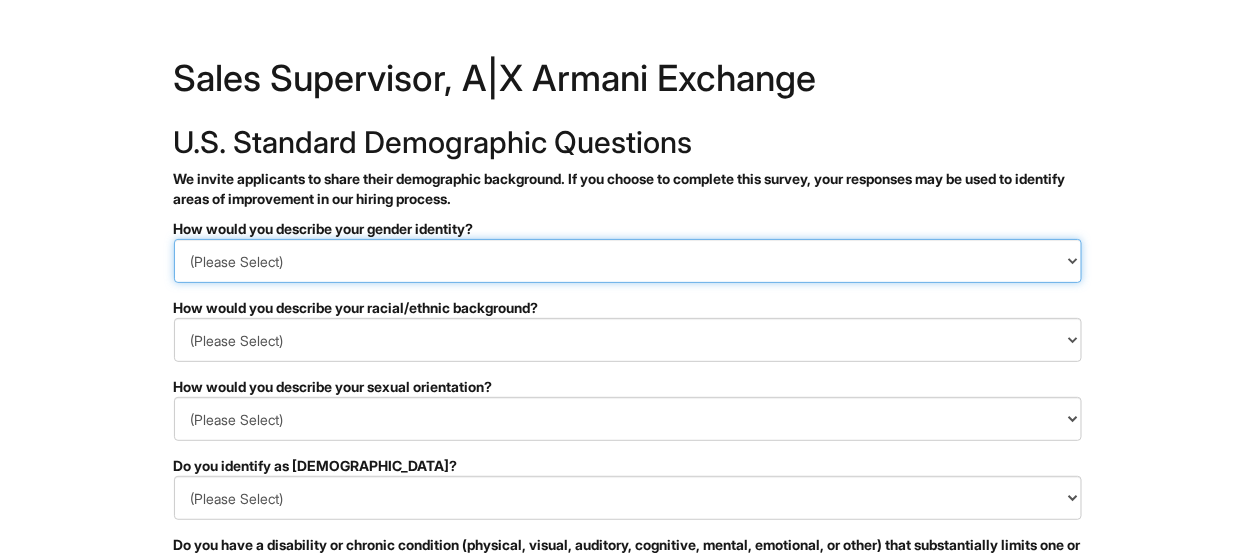 click on "(Please Select) Man Woman Non-binary I prefer to self-describe I don't wish to answer" at bounding box center (628, 261) 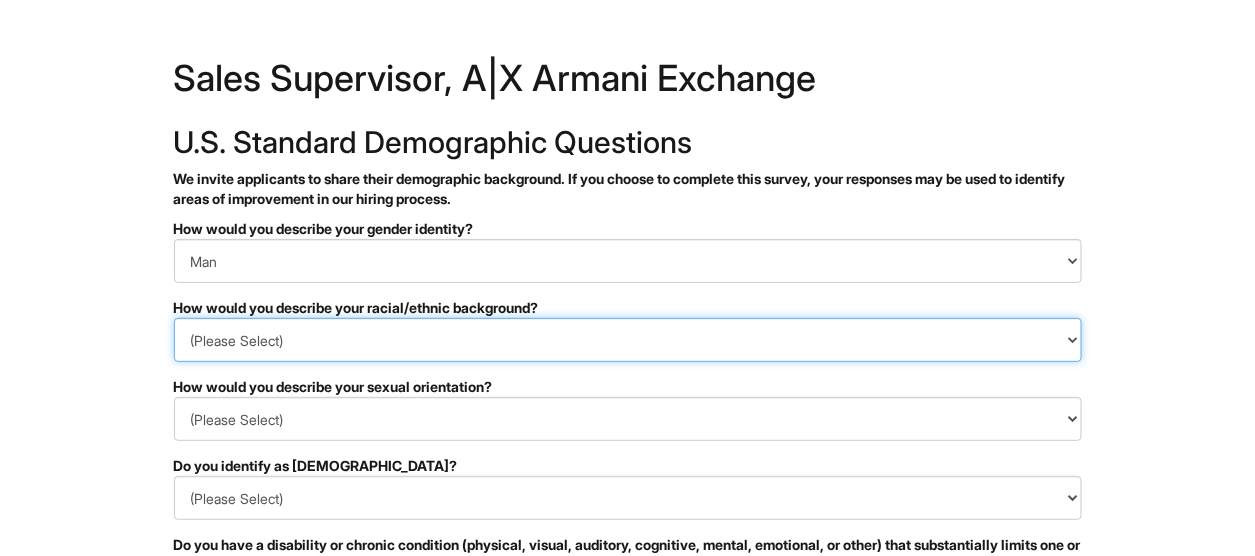 click on "(Please Select) Black or of African descent    East Asian    Hispanic, Latinx or of Spanish Origin    Indigenous, American Indian or Alaska Native    Middle Eastern or North African    Native Hawaiian or Pacific Islander    South Asian    Southeast Asian    White or European    I prefer to self-describe    I don't wish to answer" at bounding box center [628, 340] 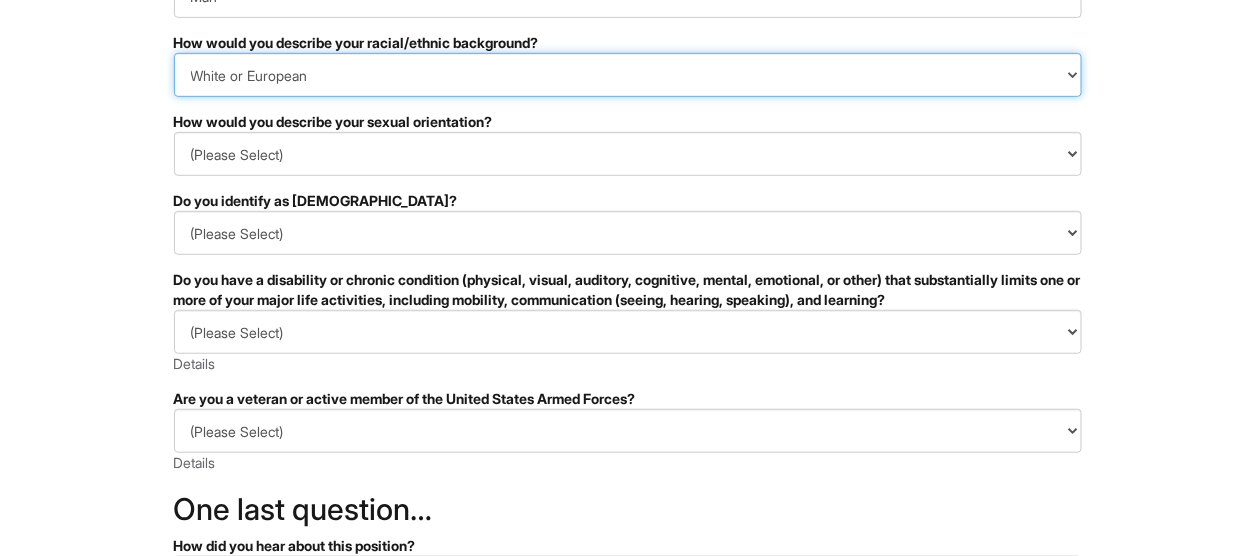scroll, scrollTop: 300, scrollLeft: 0, axis: vertical 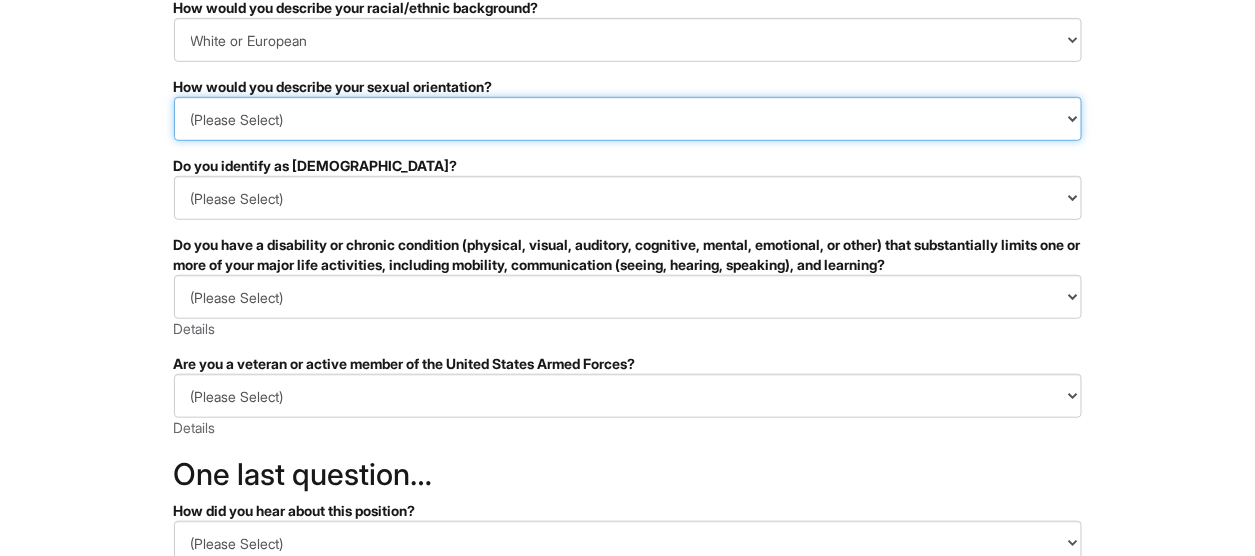 click on "(Please Select) Asexual Bisexual and/or pansexual Gay Heterosexual Lesbian Queer I prefer to self-describe I don't wish to answer" at bounding box center (628, 119) 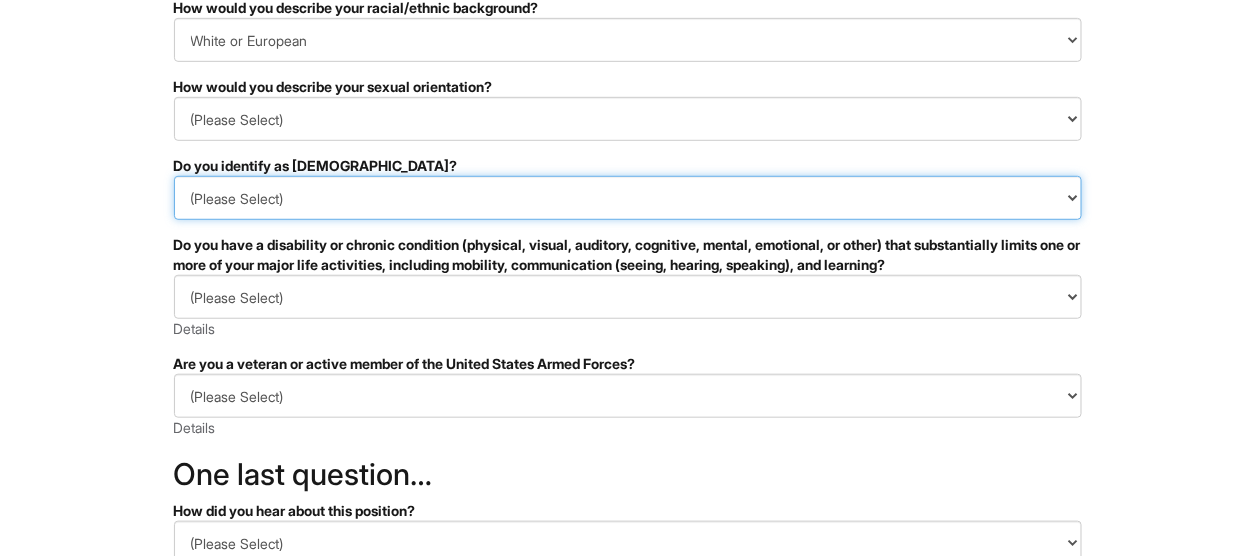 click on "(Please Select) Yes No I prefer to self-describe I don't wish to answer" at bounding box center (628, 198) 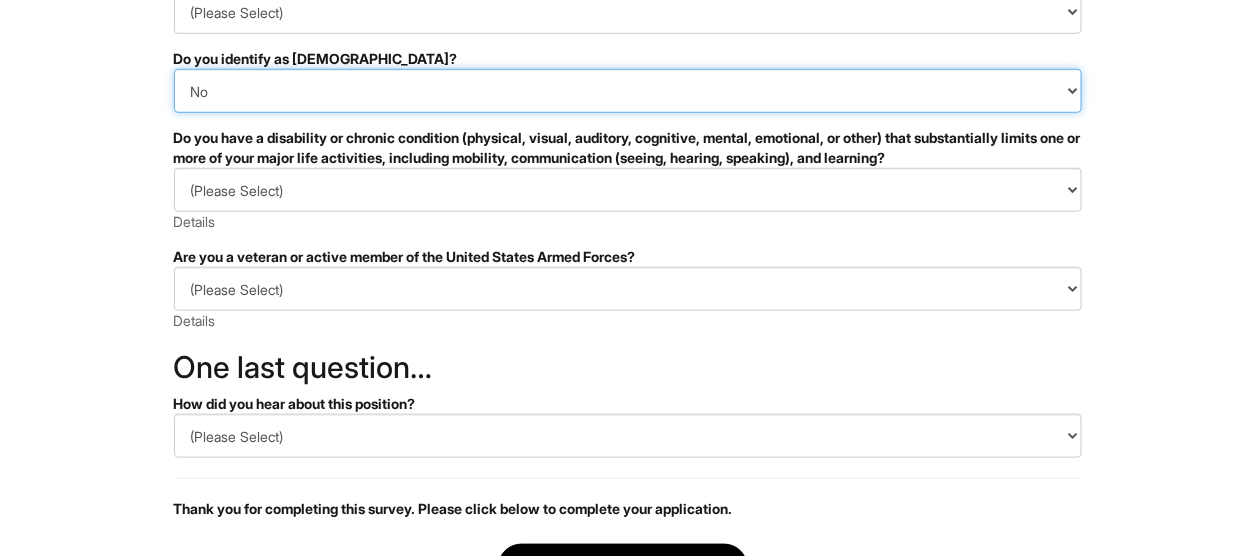 scroll, scrollTop: 500, scrollLeft: 0, axis: vertical 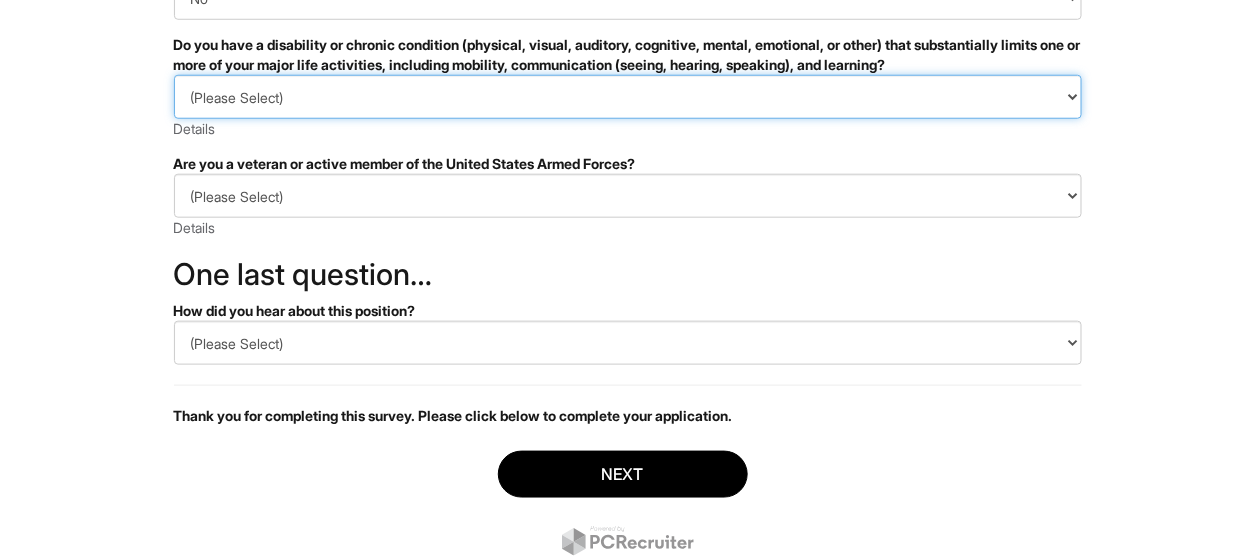 click on "(Please Select) YES, I HAVE A DISABILITY (or previously had a disability) NO, I DON'T HAVE A DISABILITY I DON'T WISH TO ANSWER" at bounding box center [628, 97] 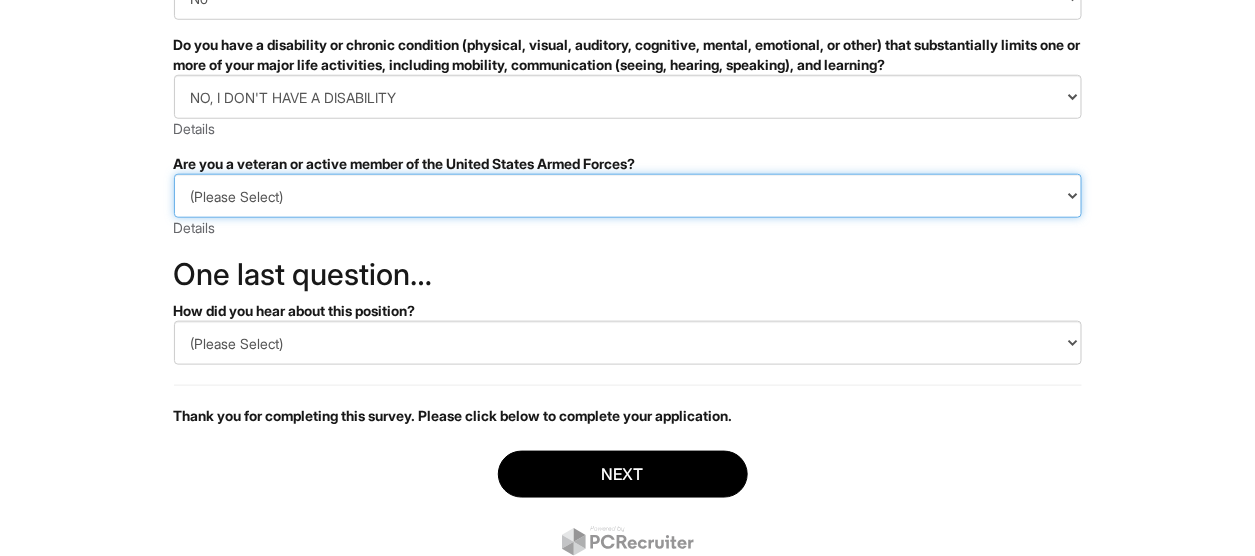 click on "(Please Select) I IDENTIFY AS ONE OR MORE OF THE CLASSIFICATIONS OF PROTECTED VETERANS LISTED I AM NOT A PROTECTED VETERAN I PREFER NOT TO ANSWER" at bounding box center (628, 196) 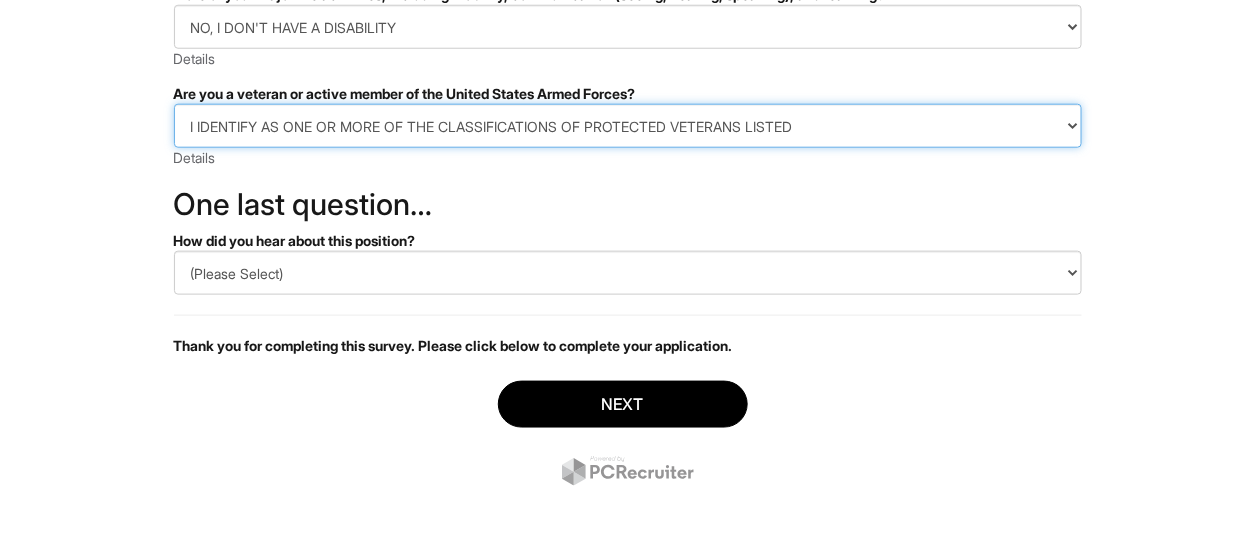 scroll, scrollTop: 670, scrollLeft: 0, axis: vertical 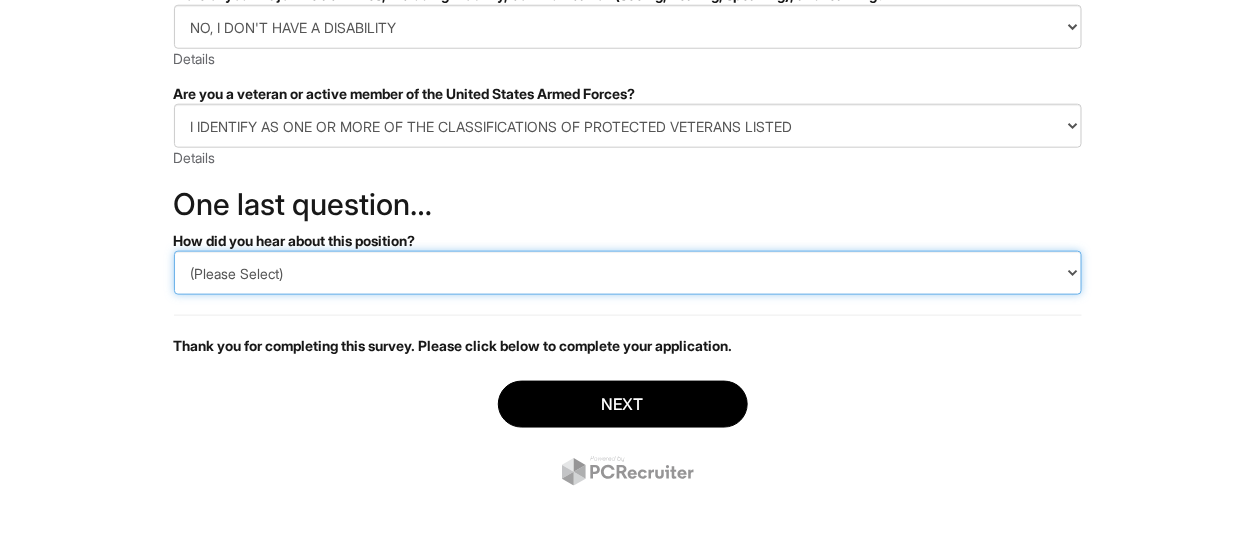 click on "(Please Select) CareerBuilder Indeed LinkedIn Monster Referral Other" at bounding box center [628, 273] 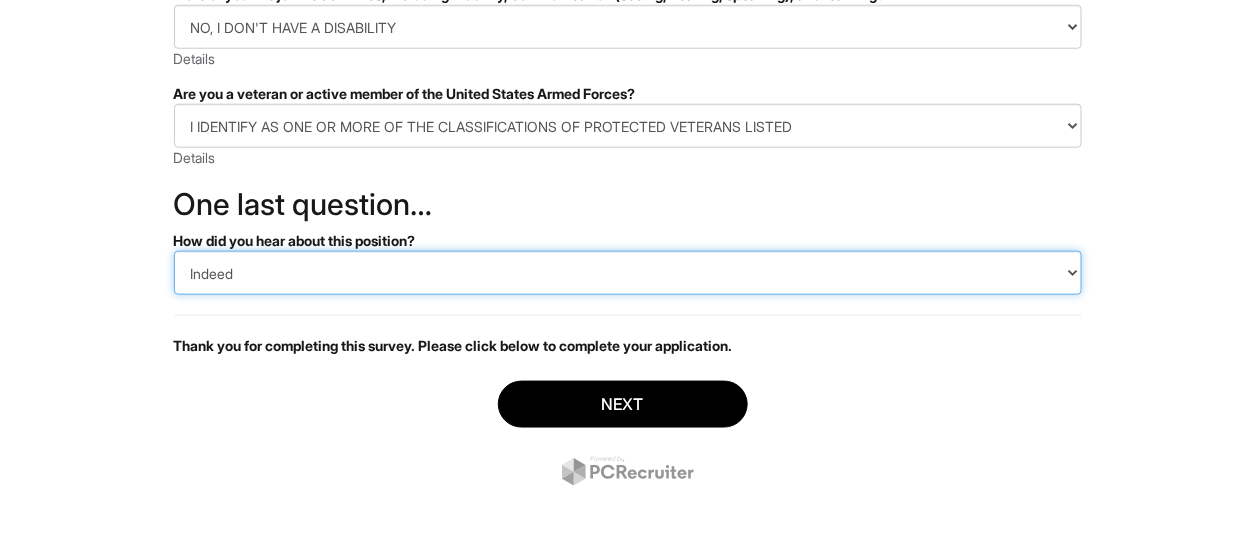 click on "(Please Select) CareerBuilder Indeed LinkedIn Monster Referral Other" at bounding box center [628, 273] 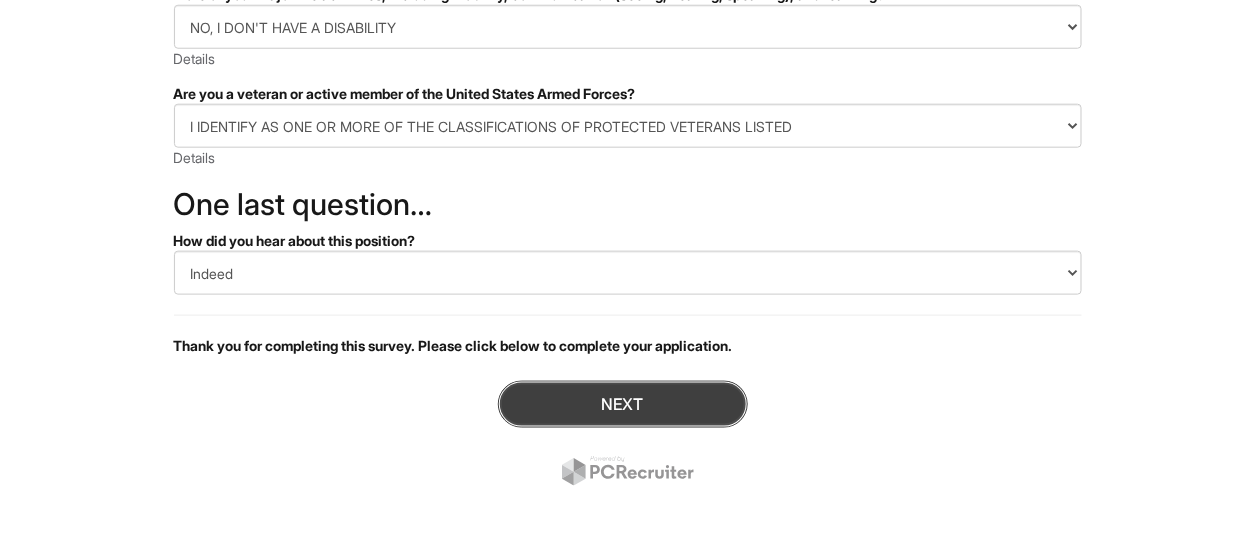 click on "Next" at bounding box center [623, 404] 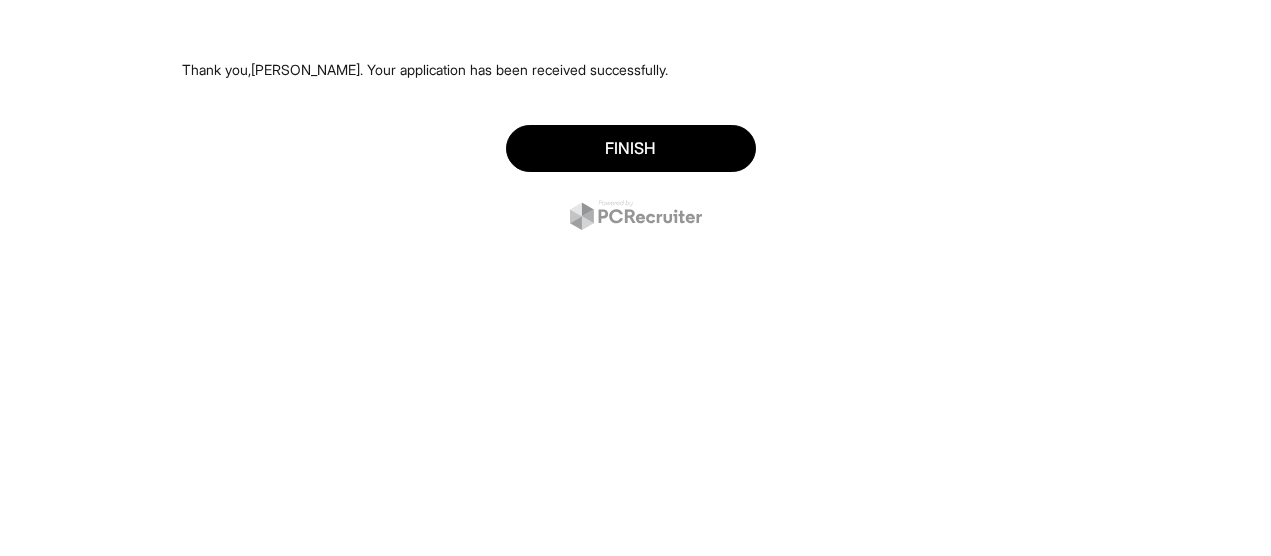 scroll, scrollTop: 0, scrollLeft: 0, axis: both 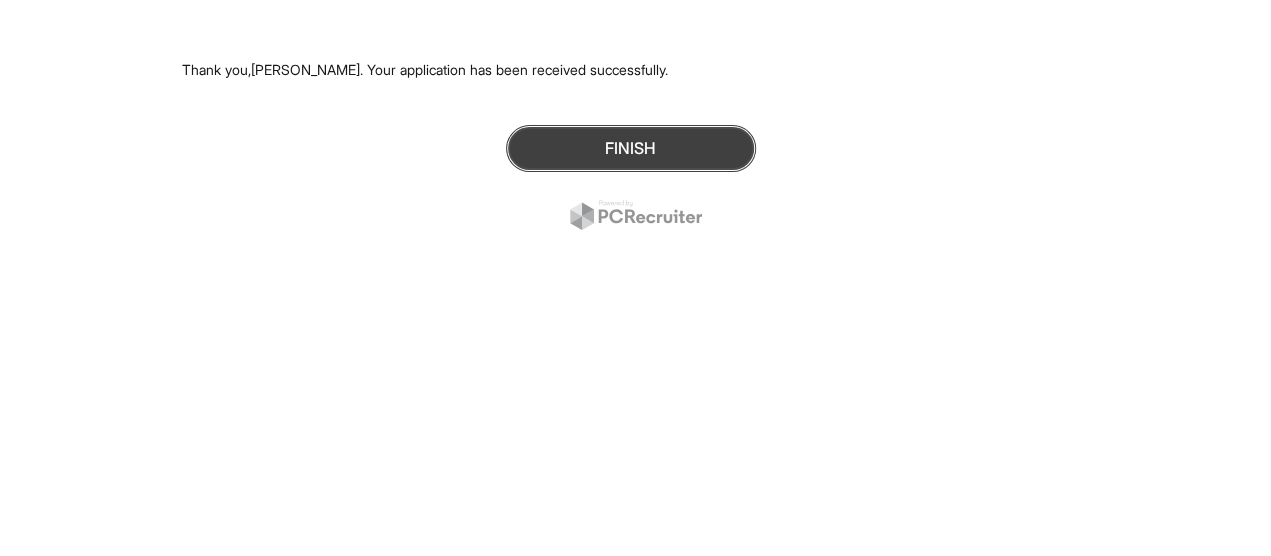 click on "Finish" at bounding box center [631, 148] 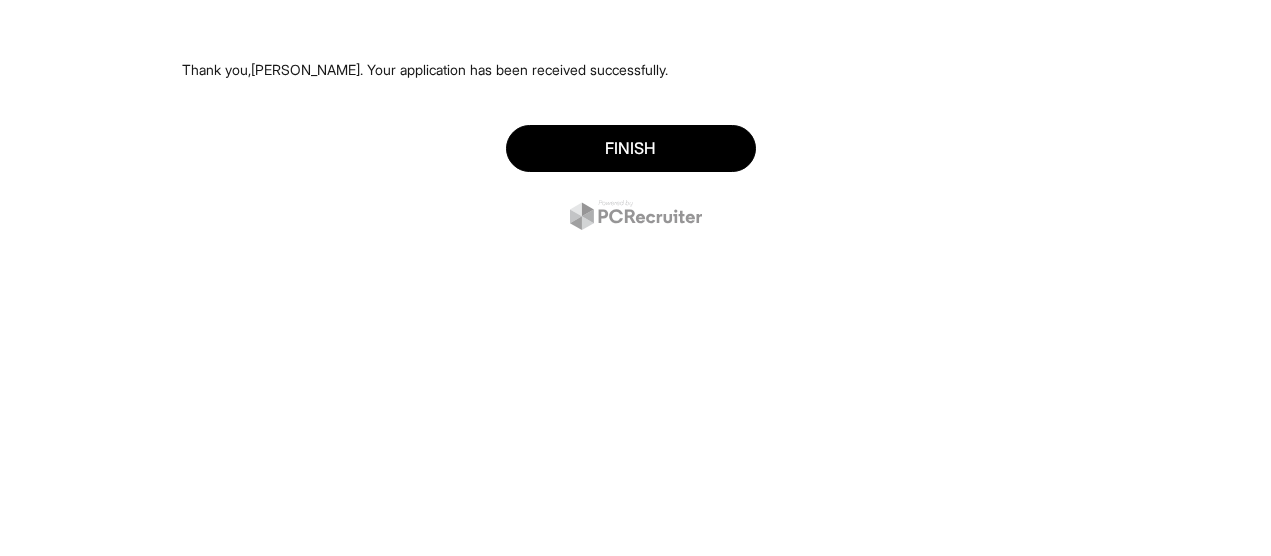 scroll, scrollTop: 0, scrollLeft: 0, axis: both 